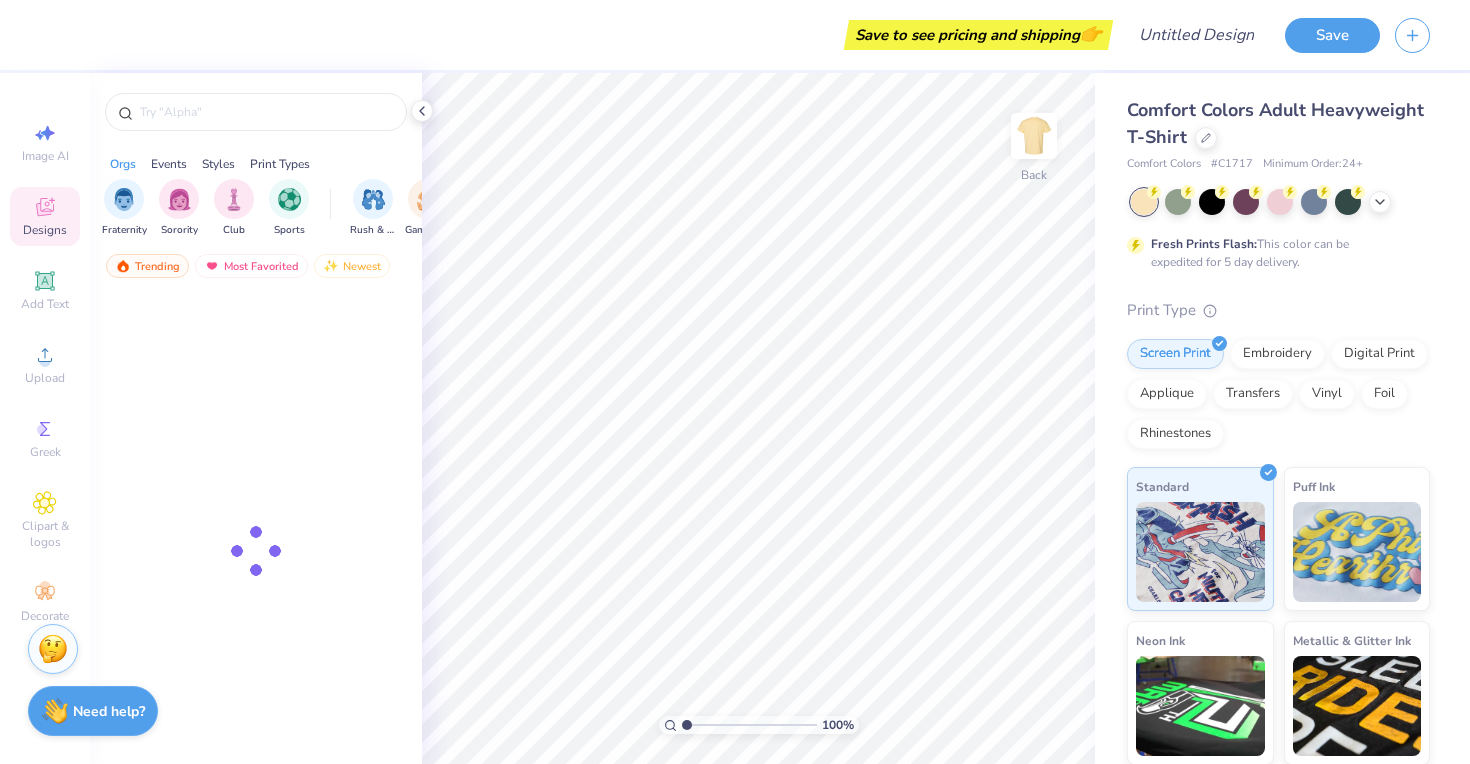 scroll, scrollTop: 0, scrollLeft: 0, axis: both 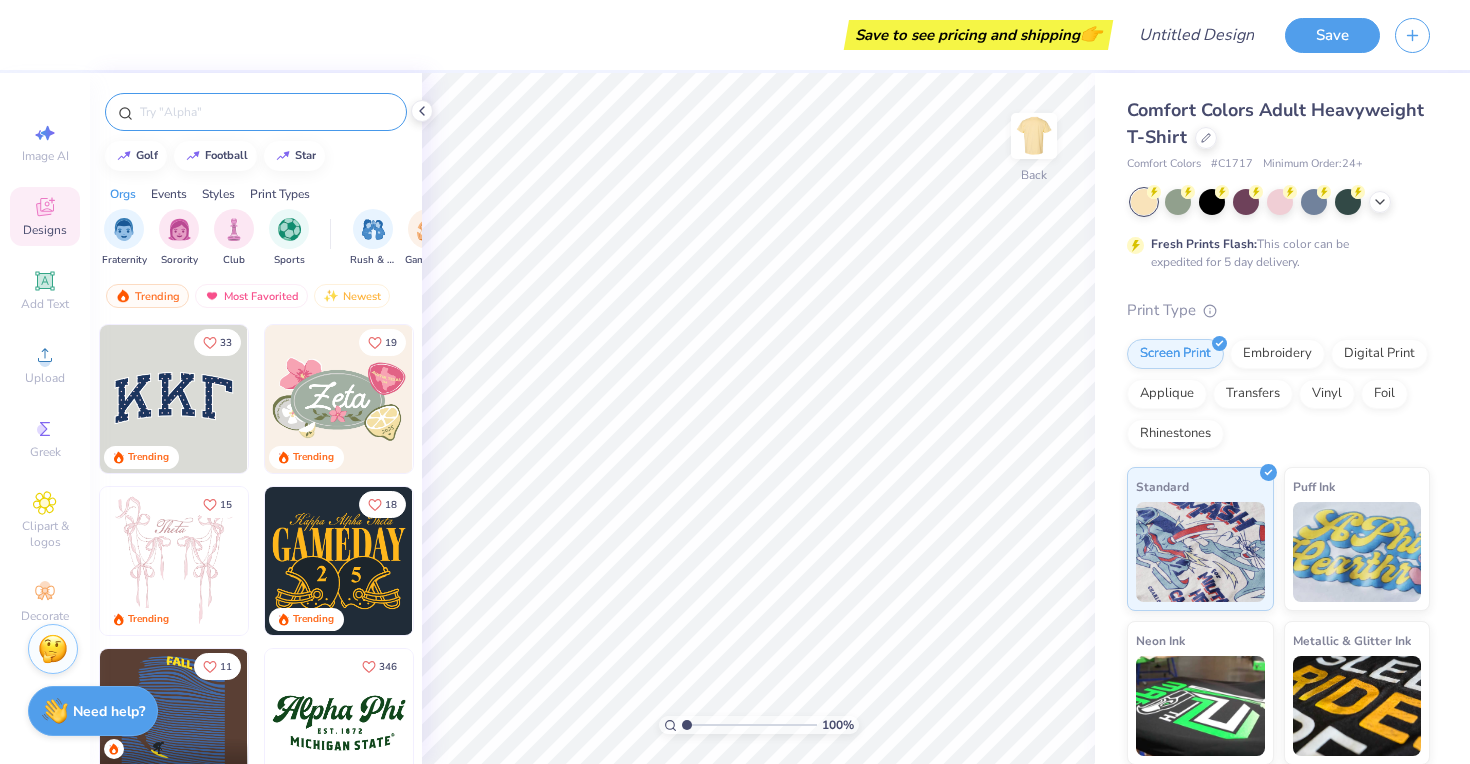 click at bounding box center (266, 112) 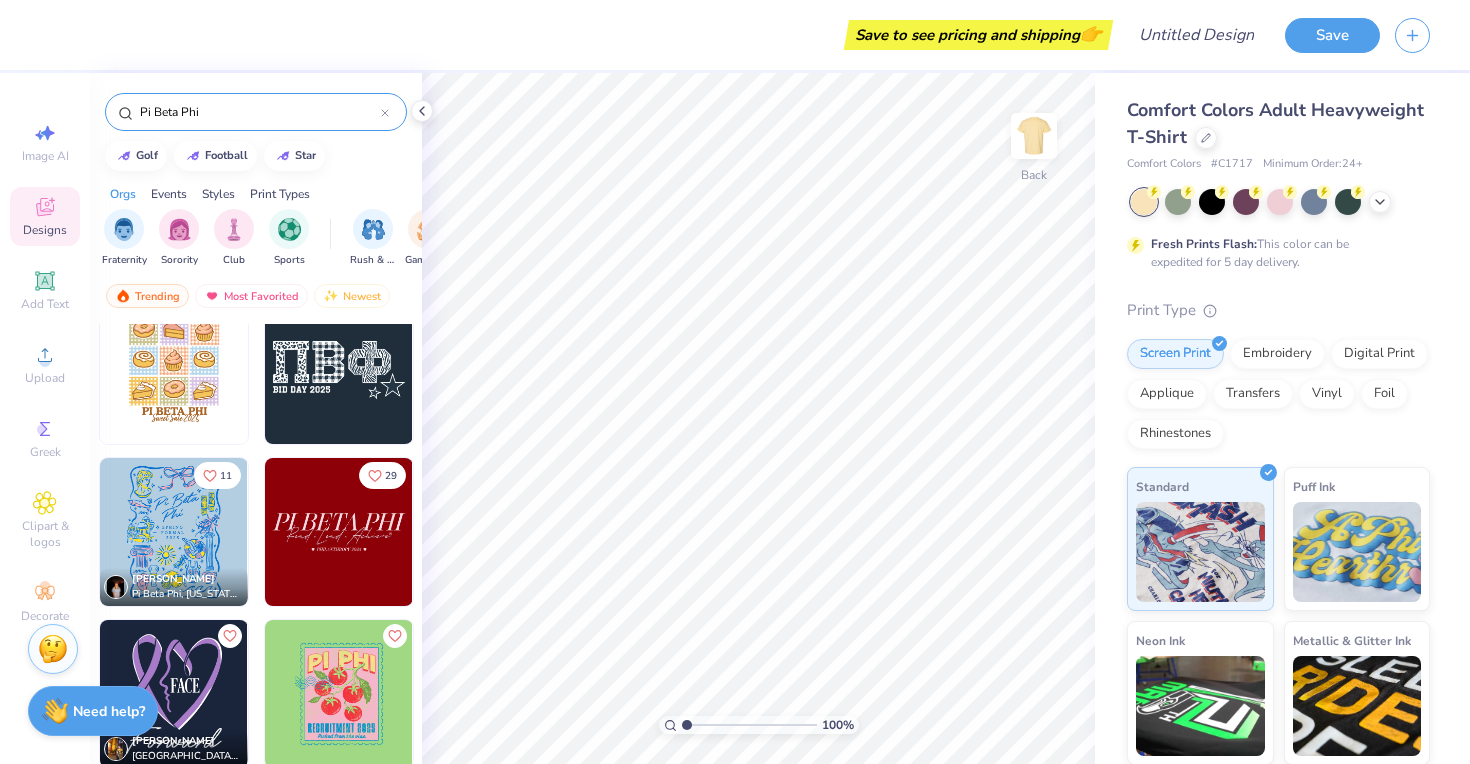 scroll, scrollTop: 677, scrollLeft: 0, axis: vertical 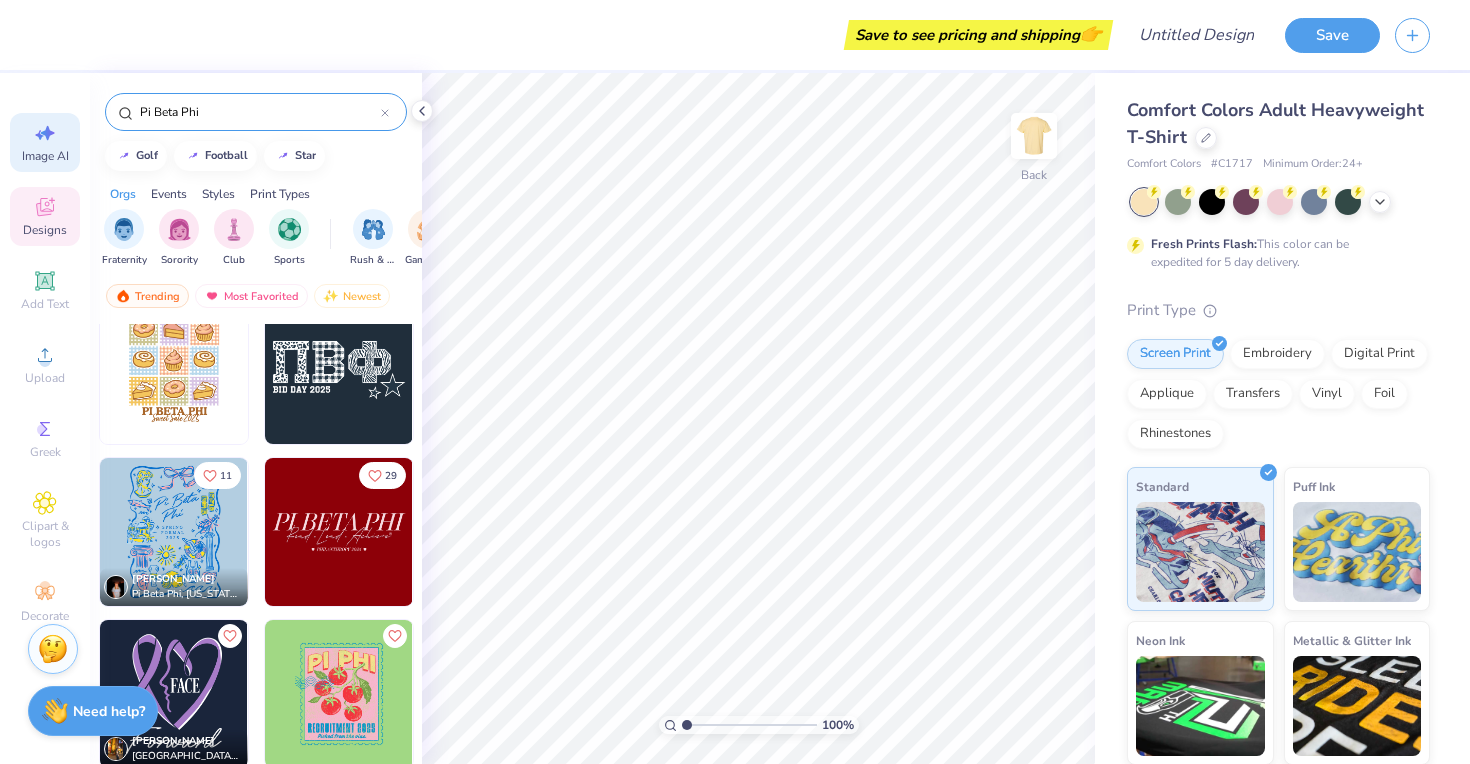 type on "Pi Beta Phi" 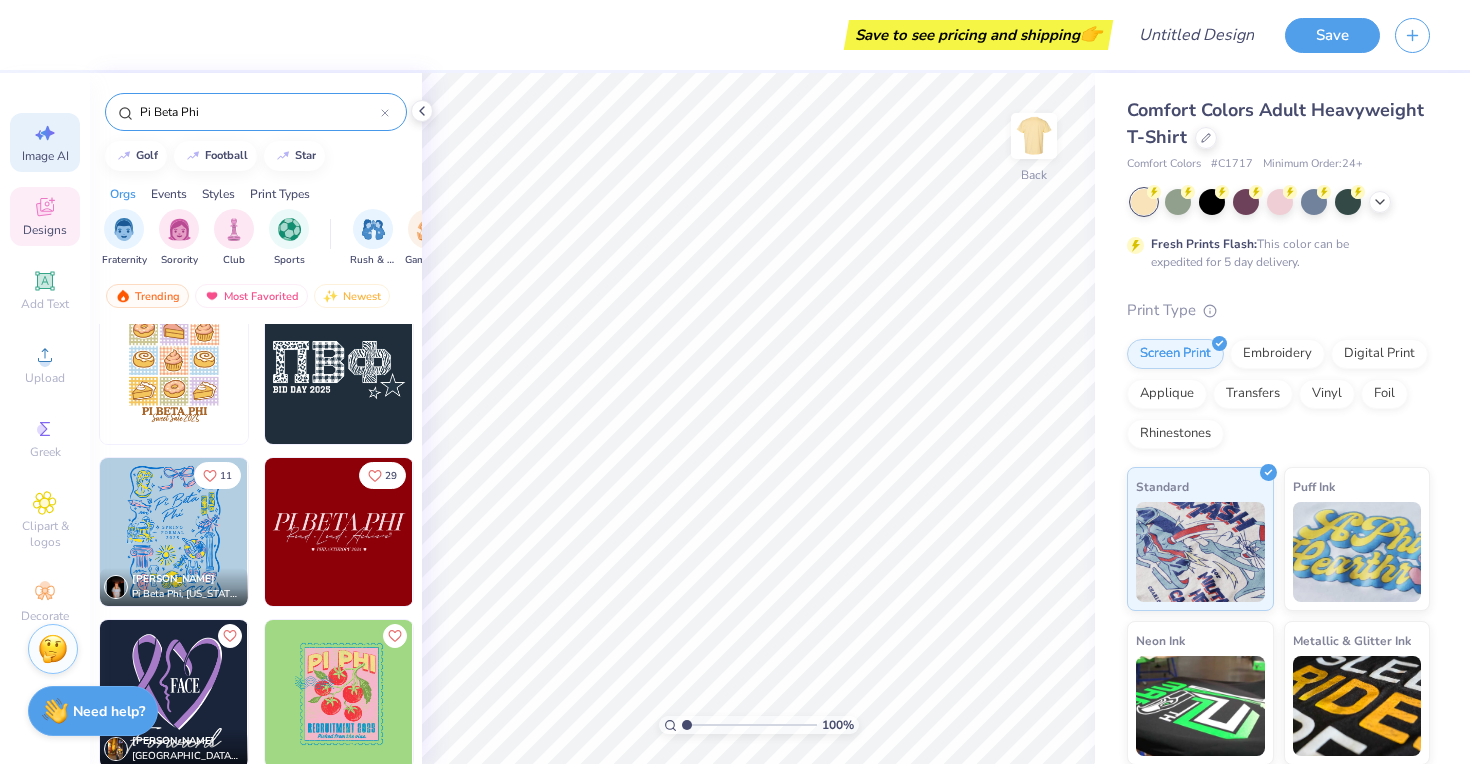 click on "Image AI" at bounding box center (45, 156) 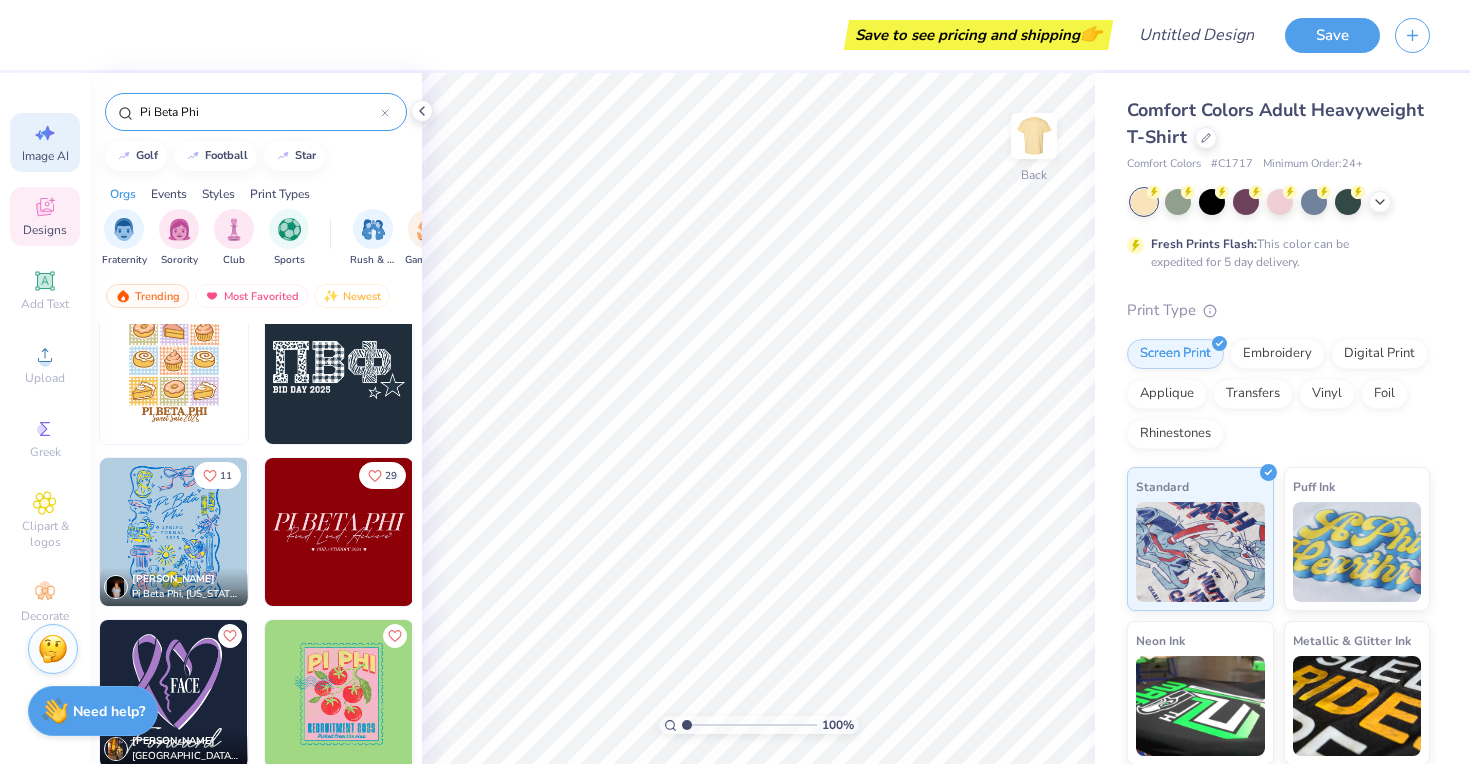 select on "4" 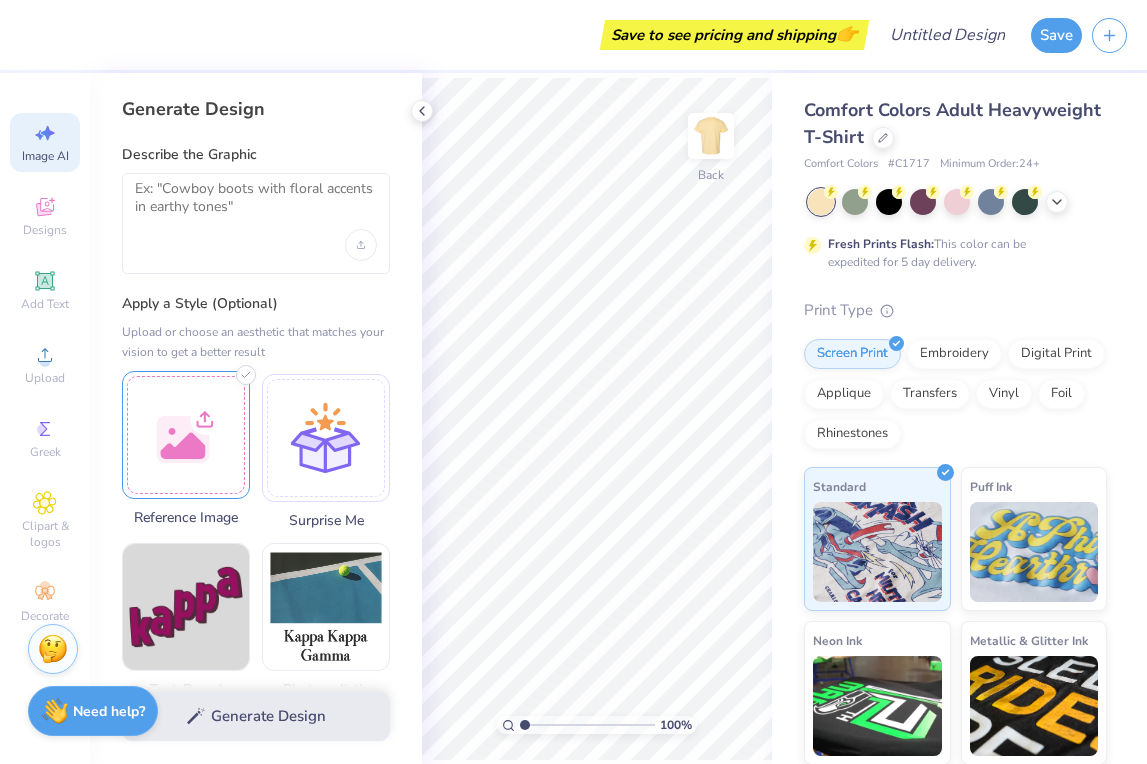 click at bounding box center [186, 435] 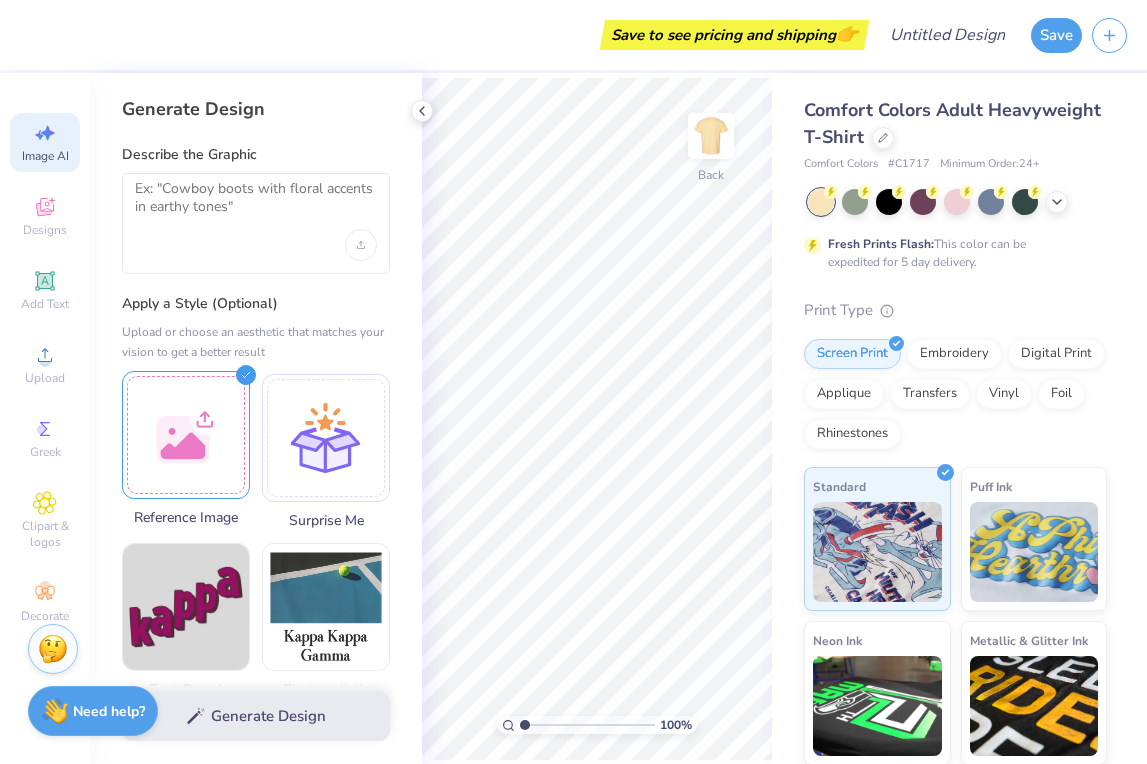 click at bounding box center (186, 435) 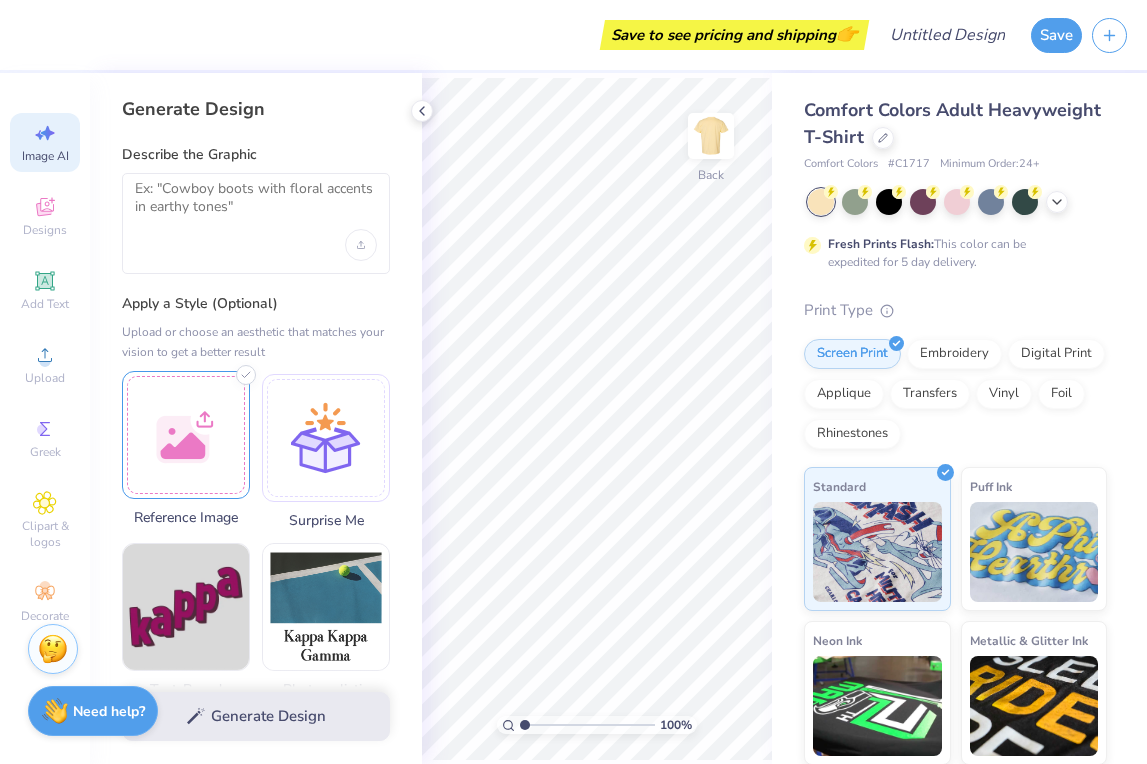 click at bounding box center [186, 435] 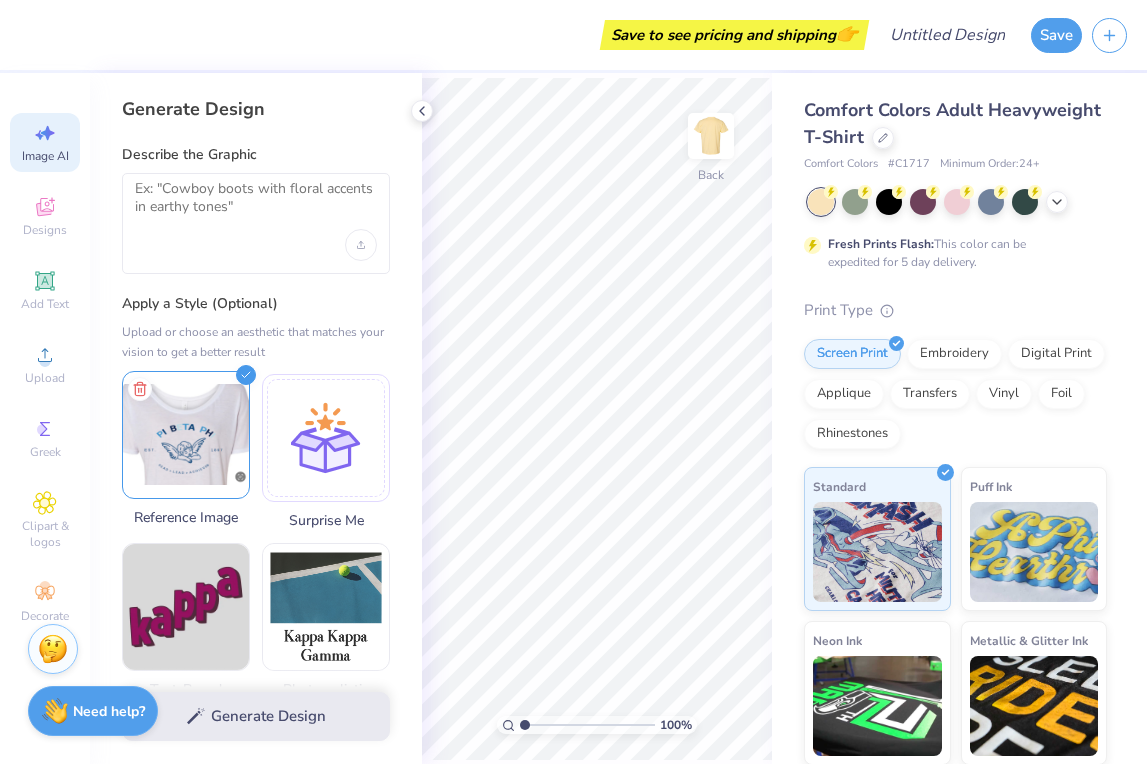 click at bounding box center [186, 435] 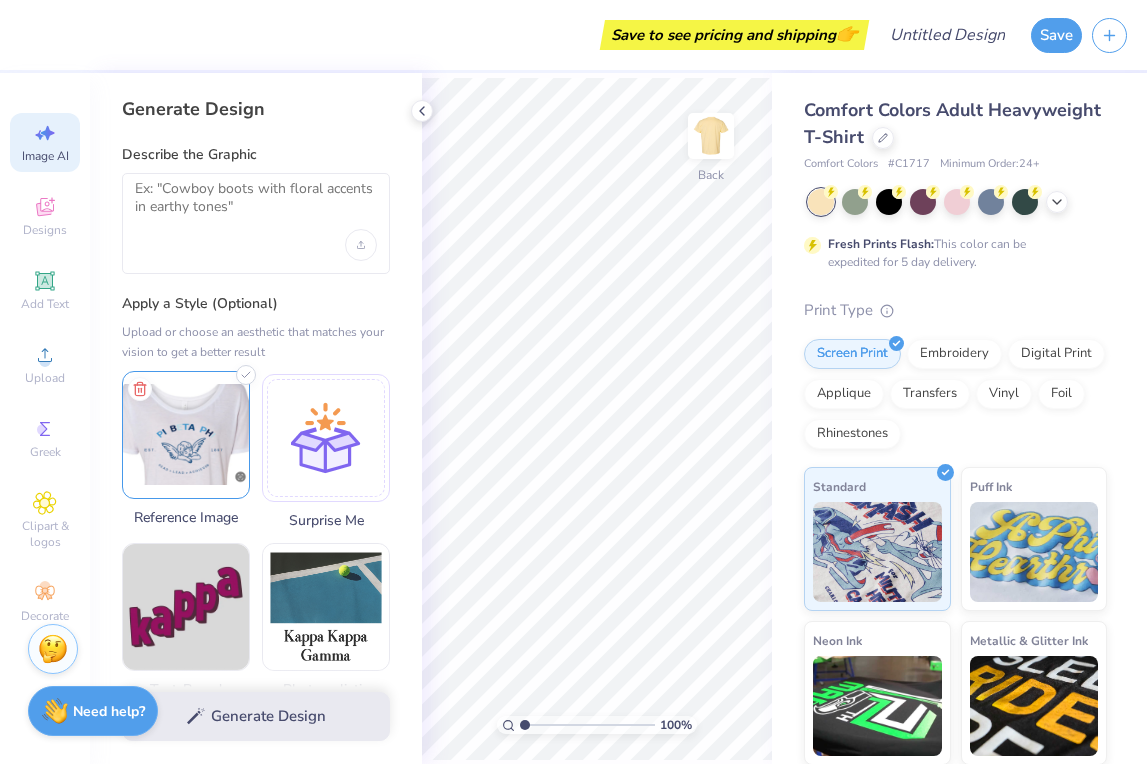 click at bounding box center [186, 435] 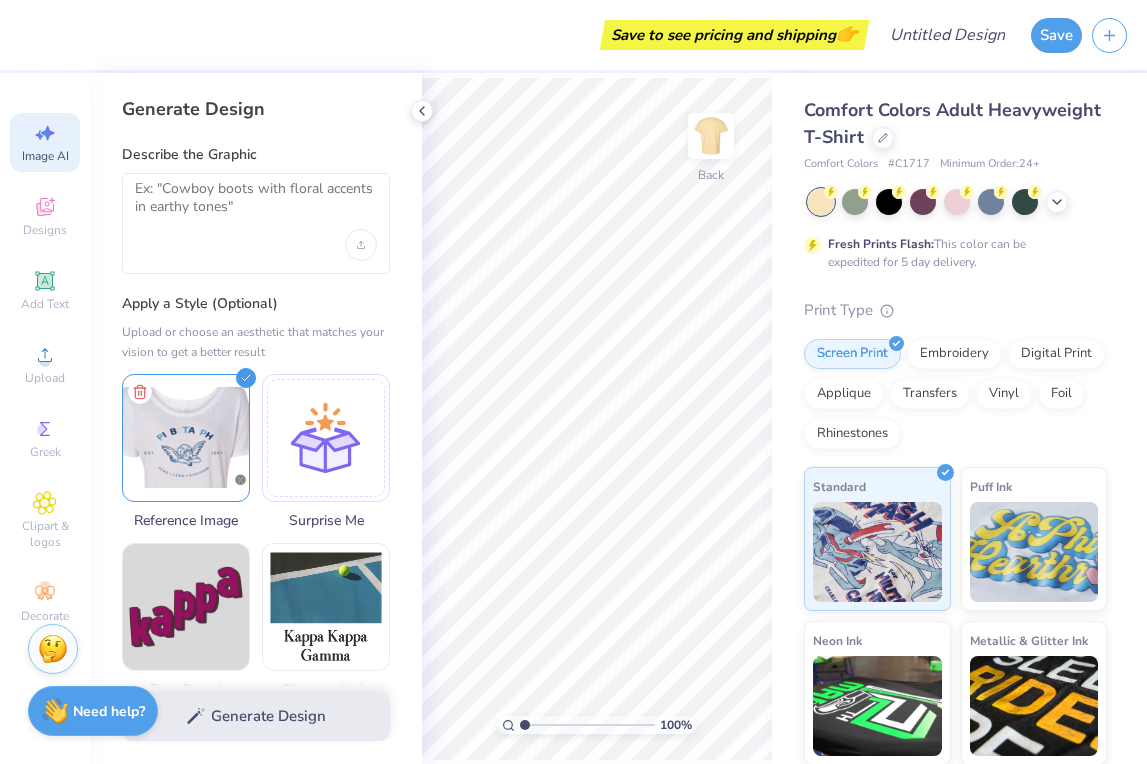 click on "Generate Design" at bounding box center [256, 716] 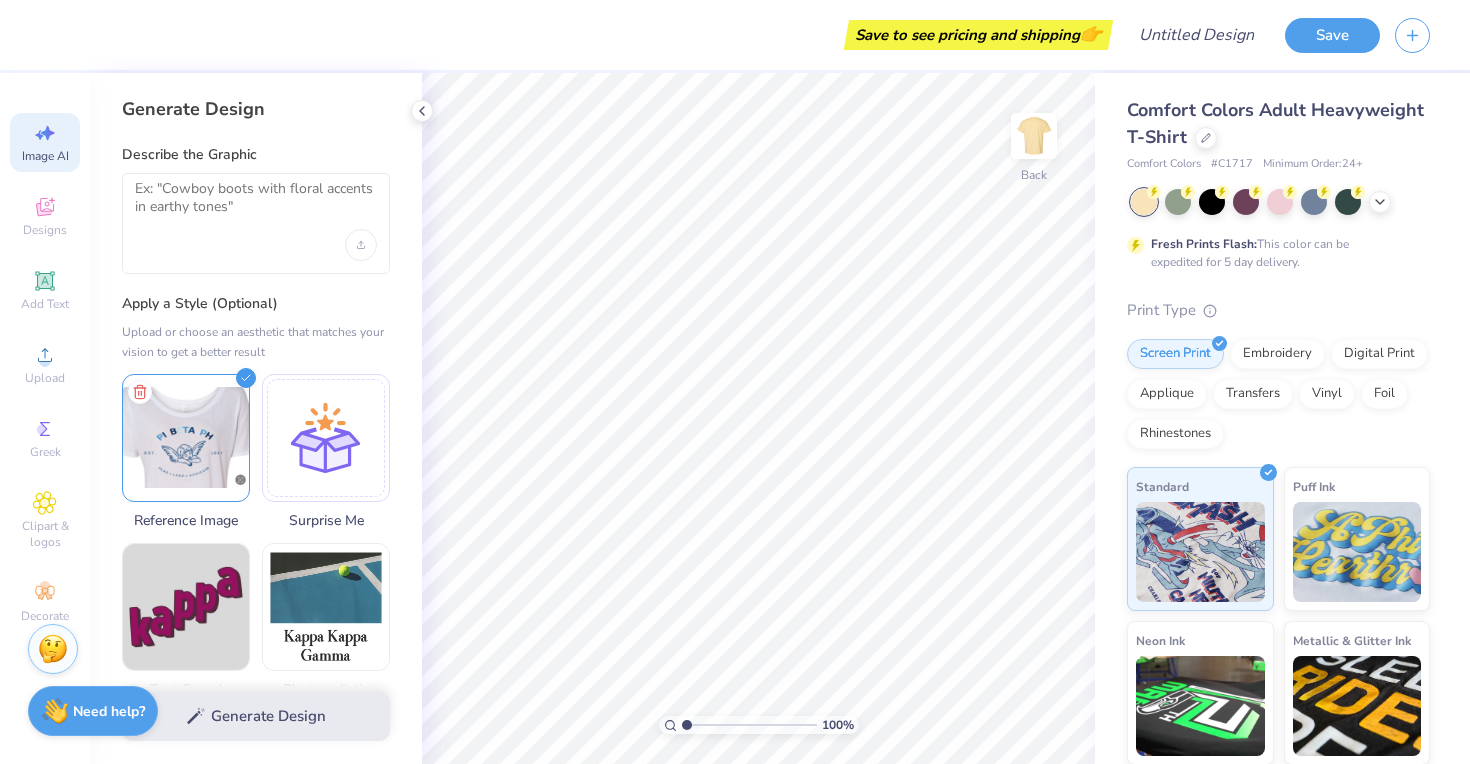 click at bounding box center (1280, 202) 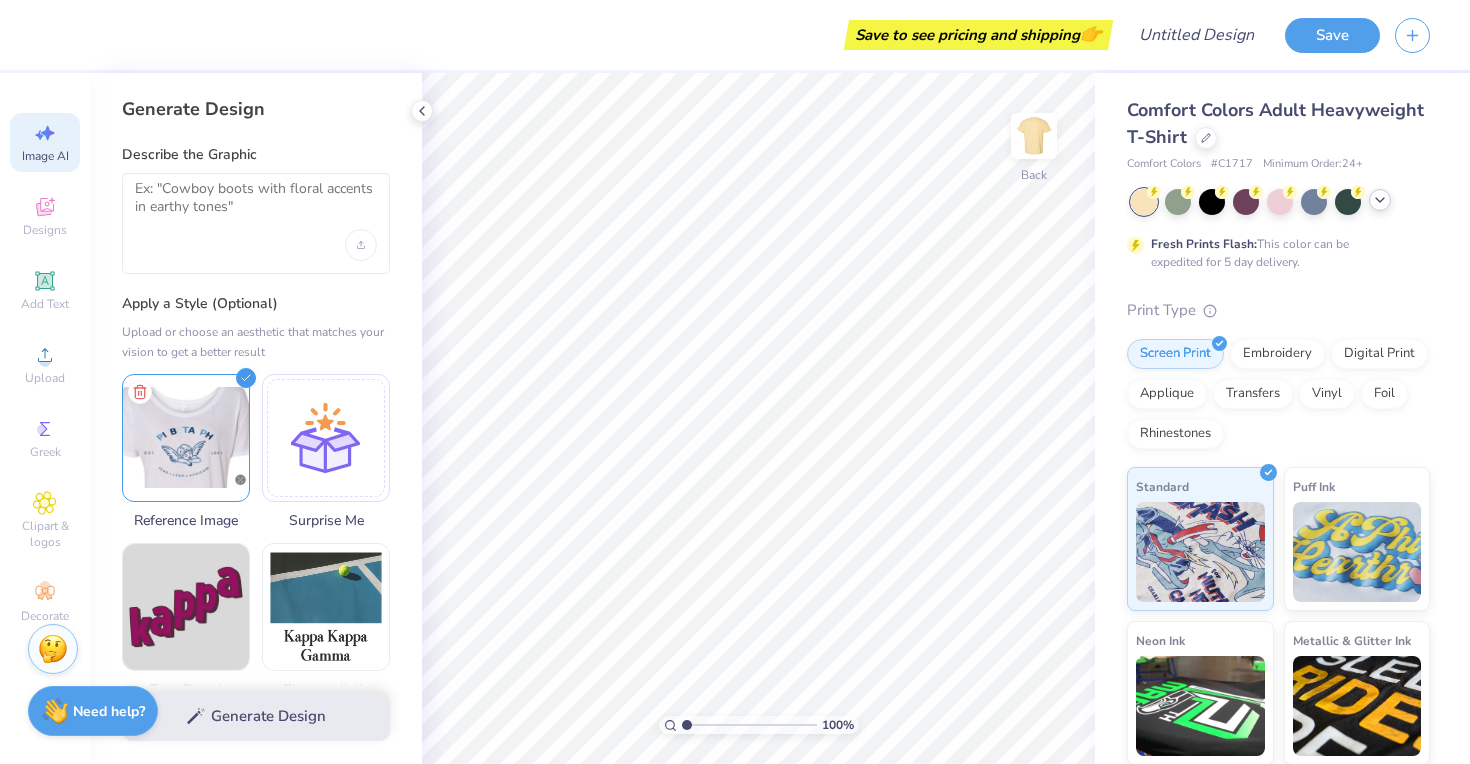 click 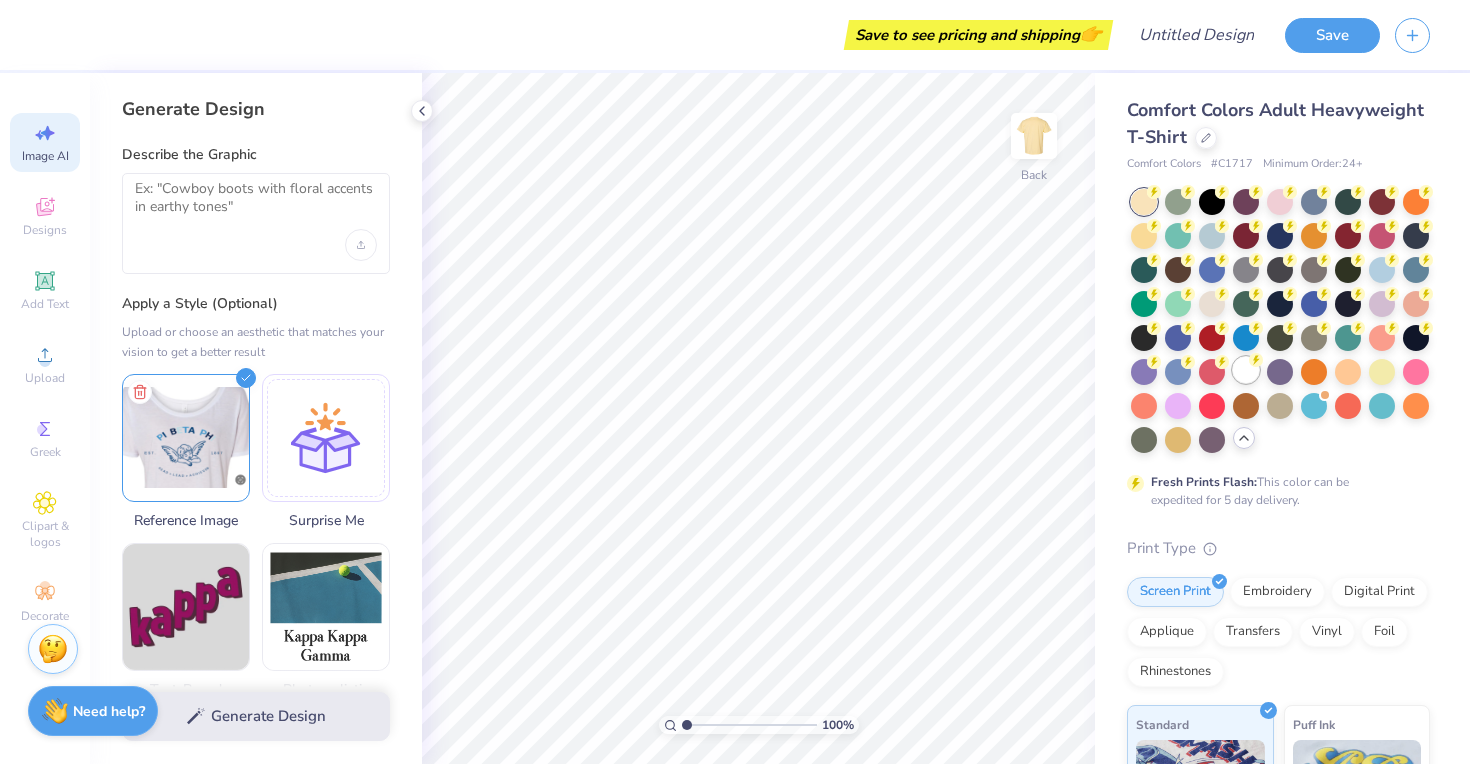 click at bounding box center [1246, 370] 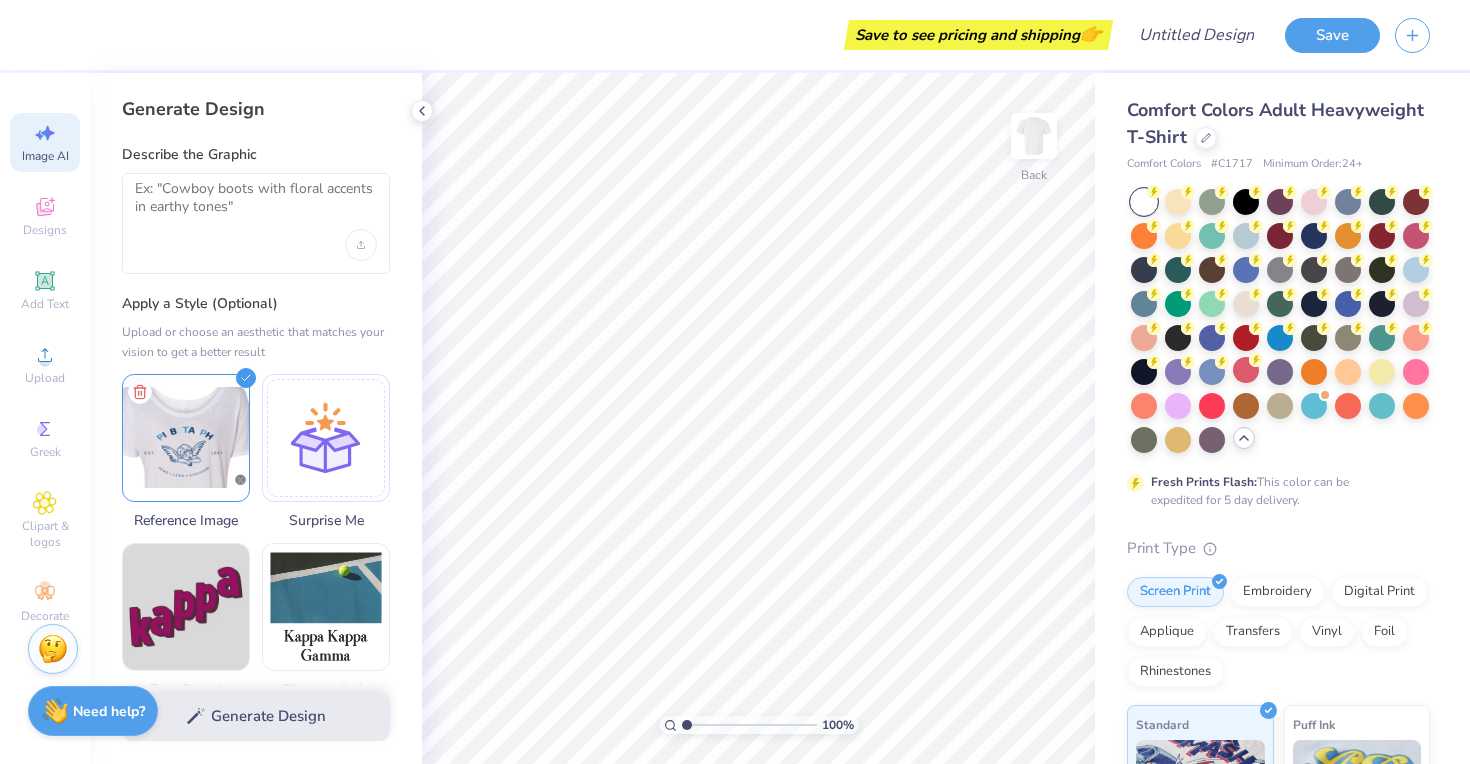 click at bounding box center [1144, 202] 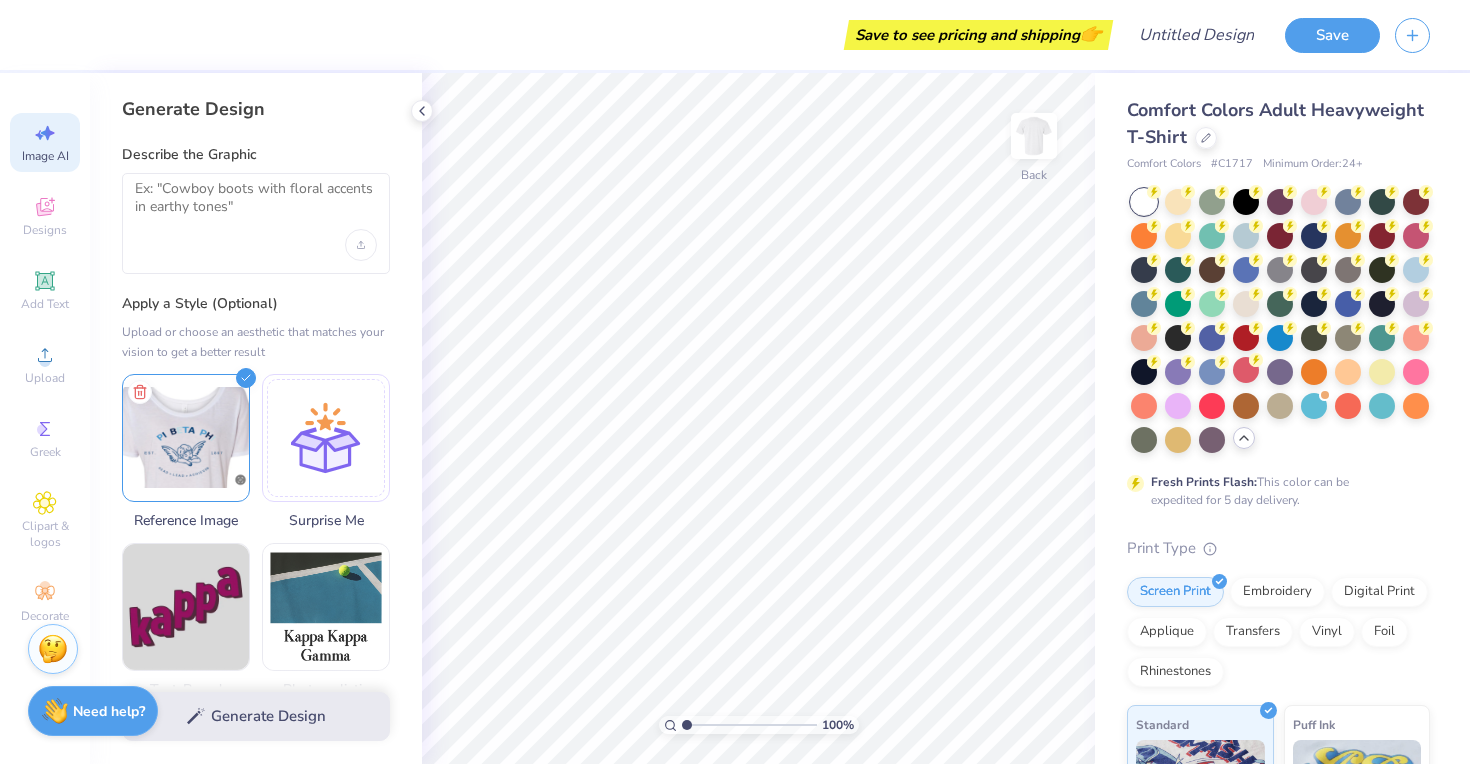 click at bounding box center [1244, 438] 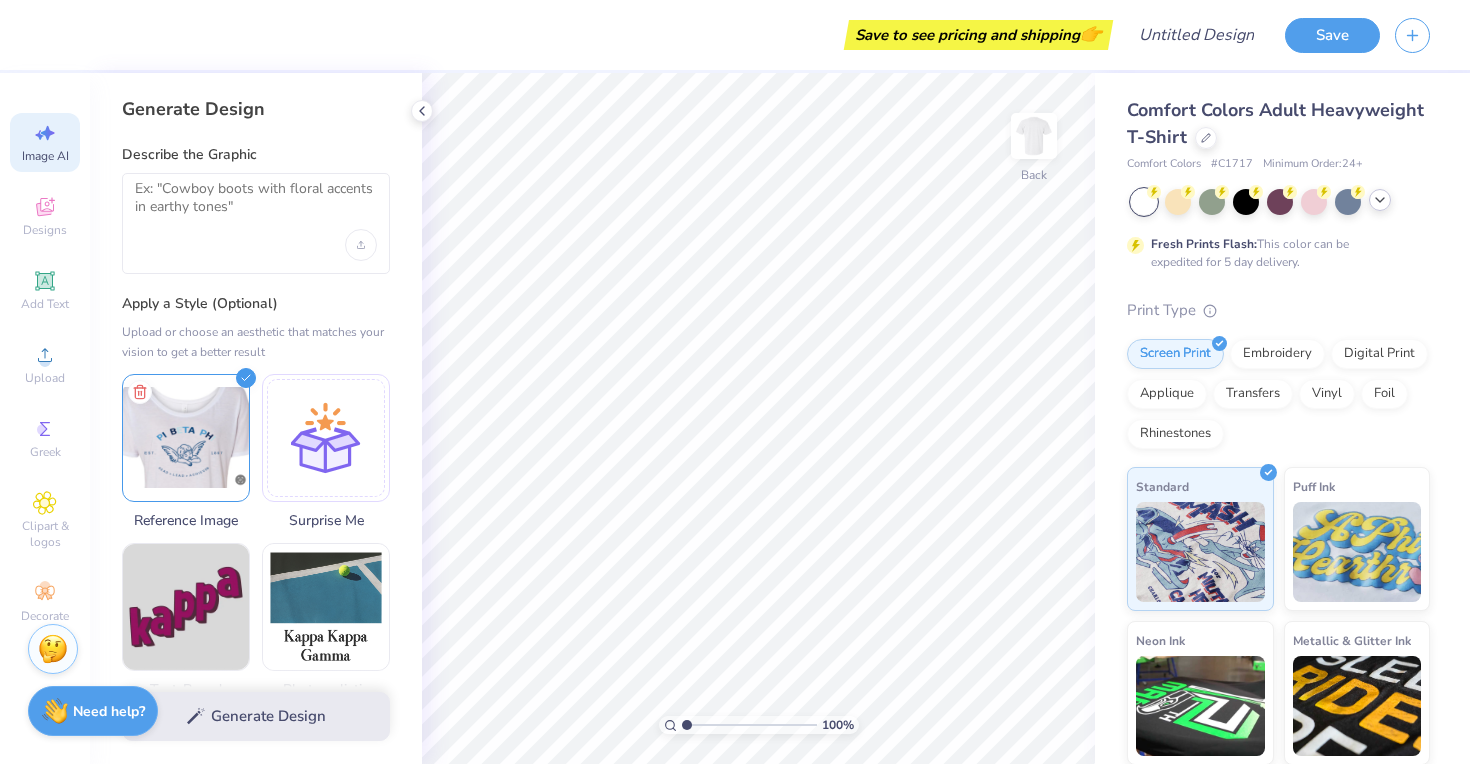 click 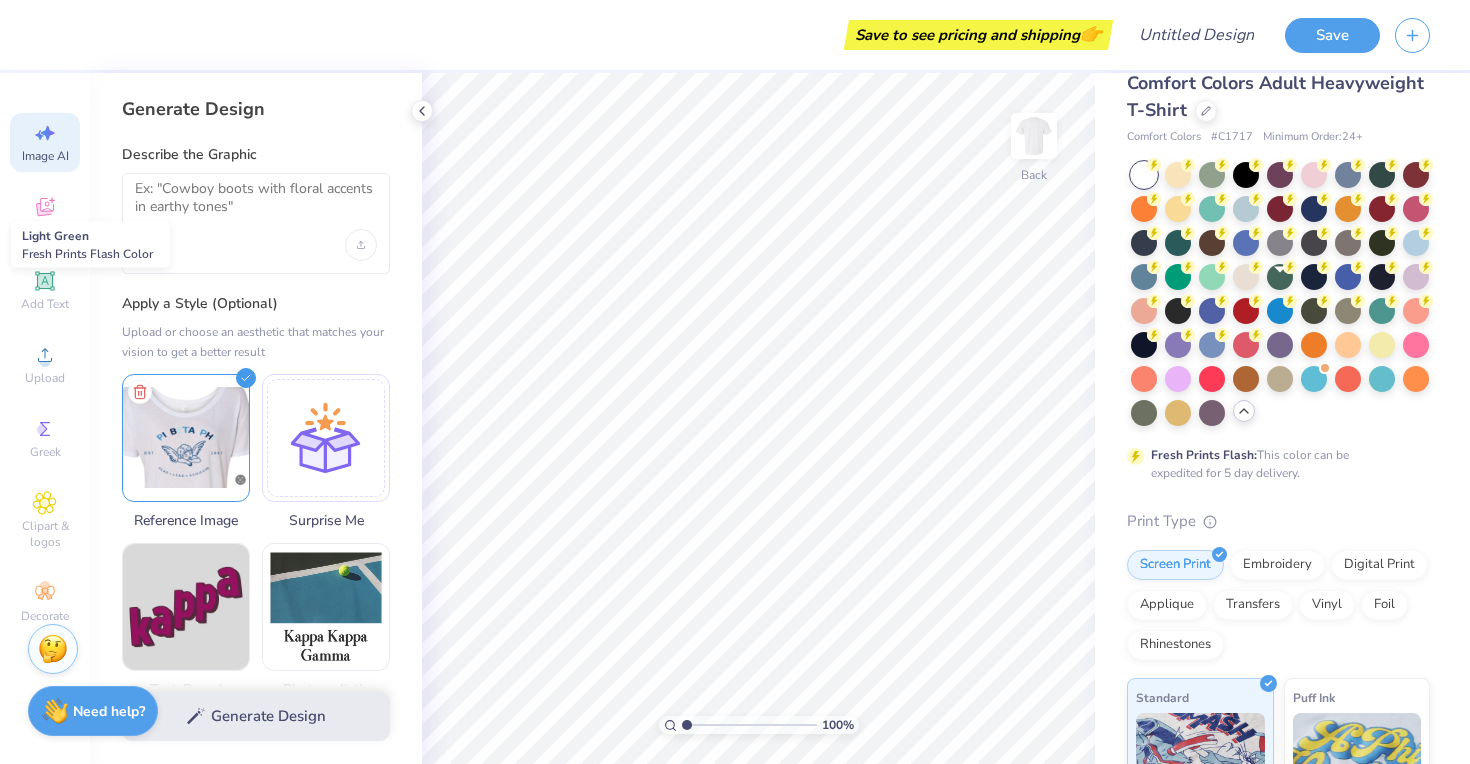 scroll, scrollTop: 2, scrollLeft: 0, axis: vertical 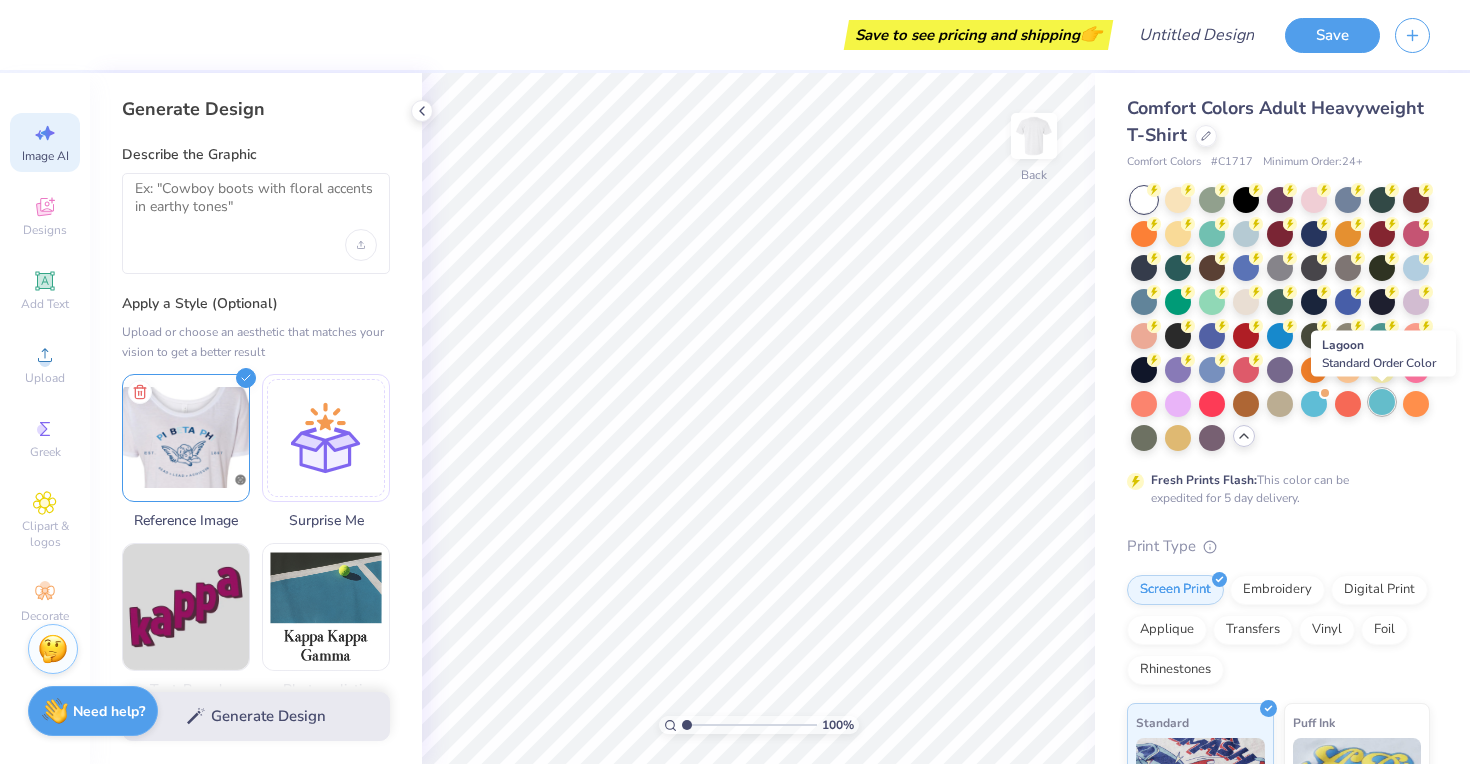 click at bounding box center [1382, 402] 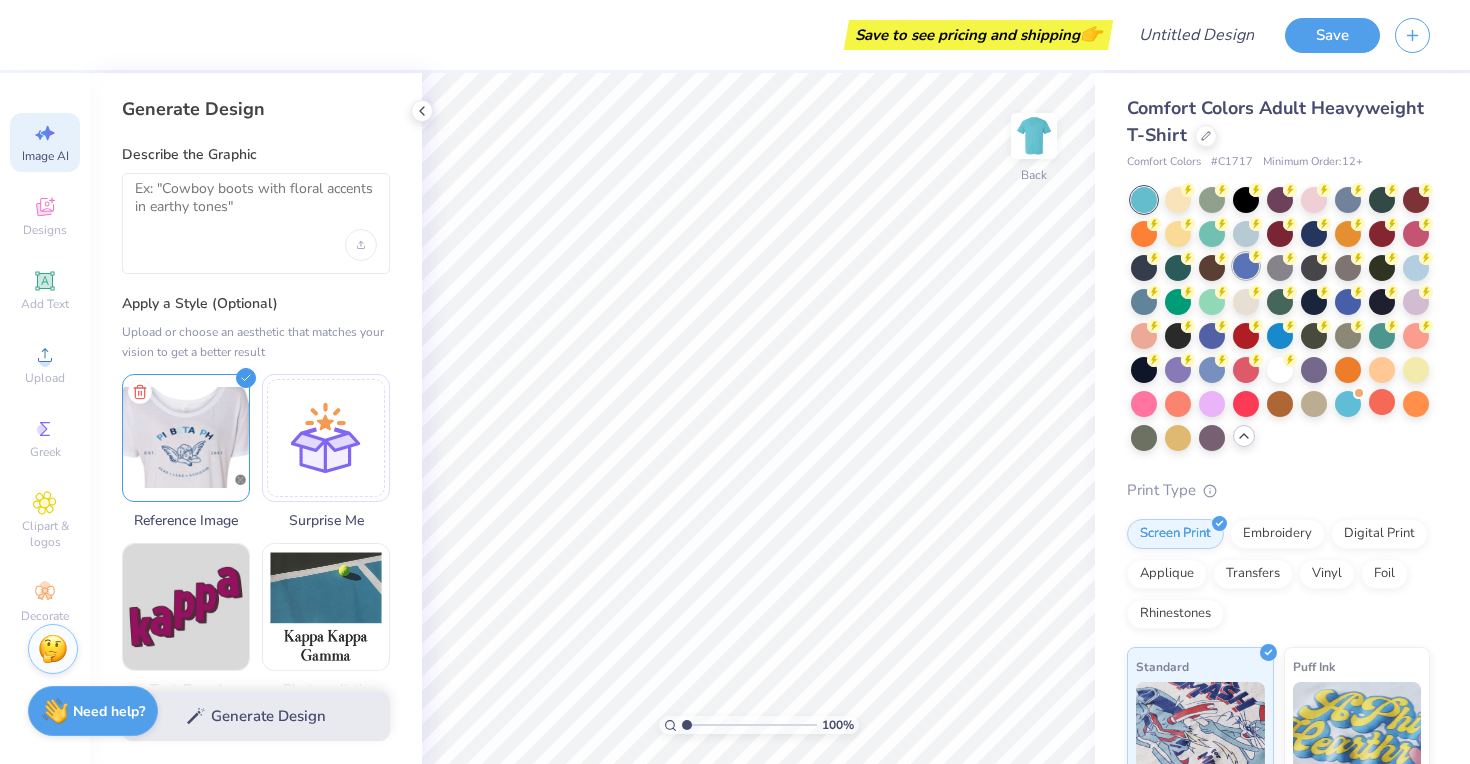 click 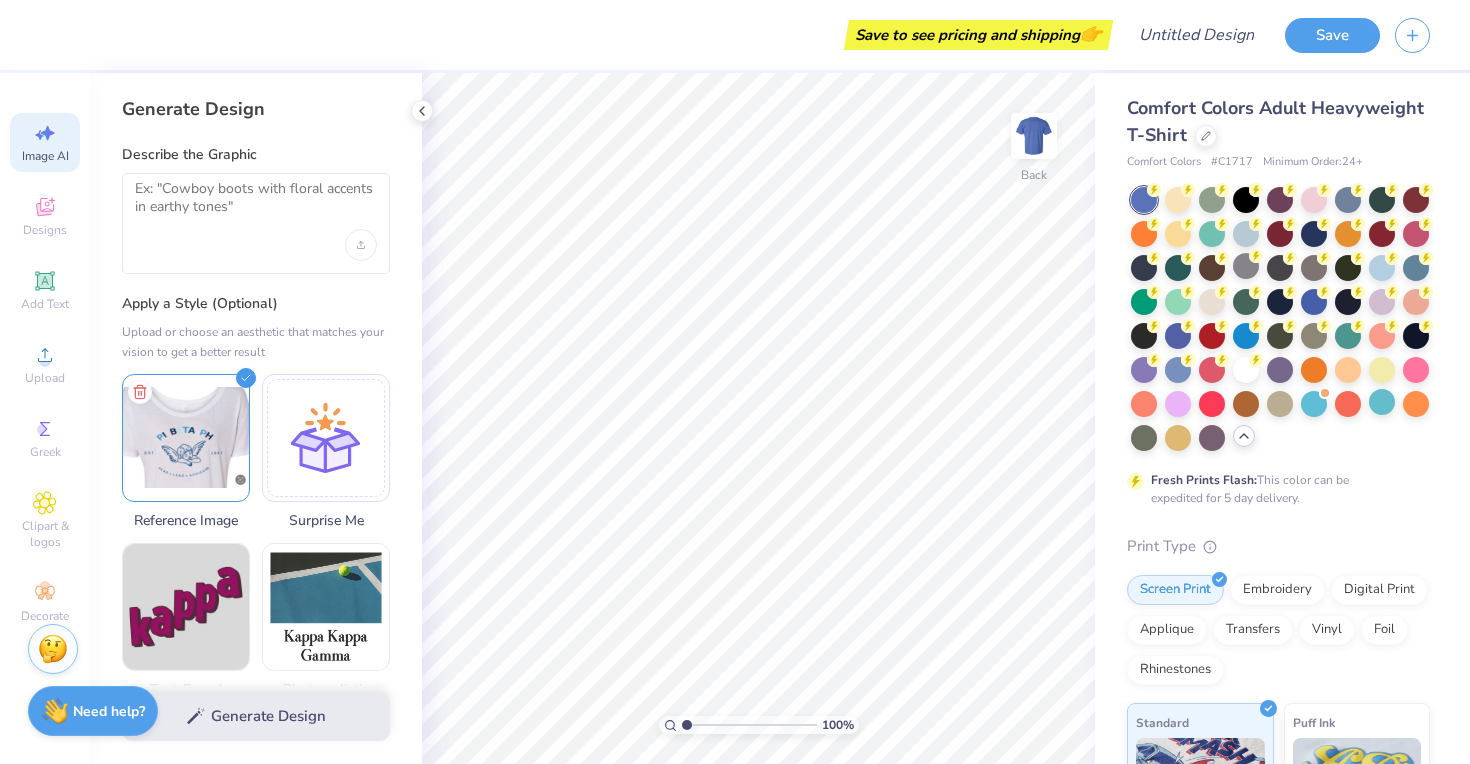 click at bounding box center [1280, 319] 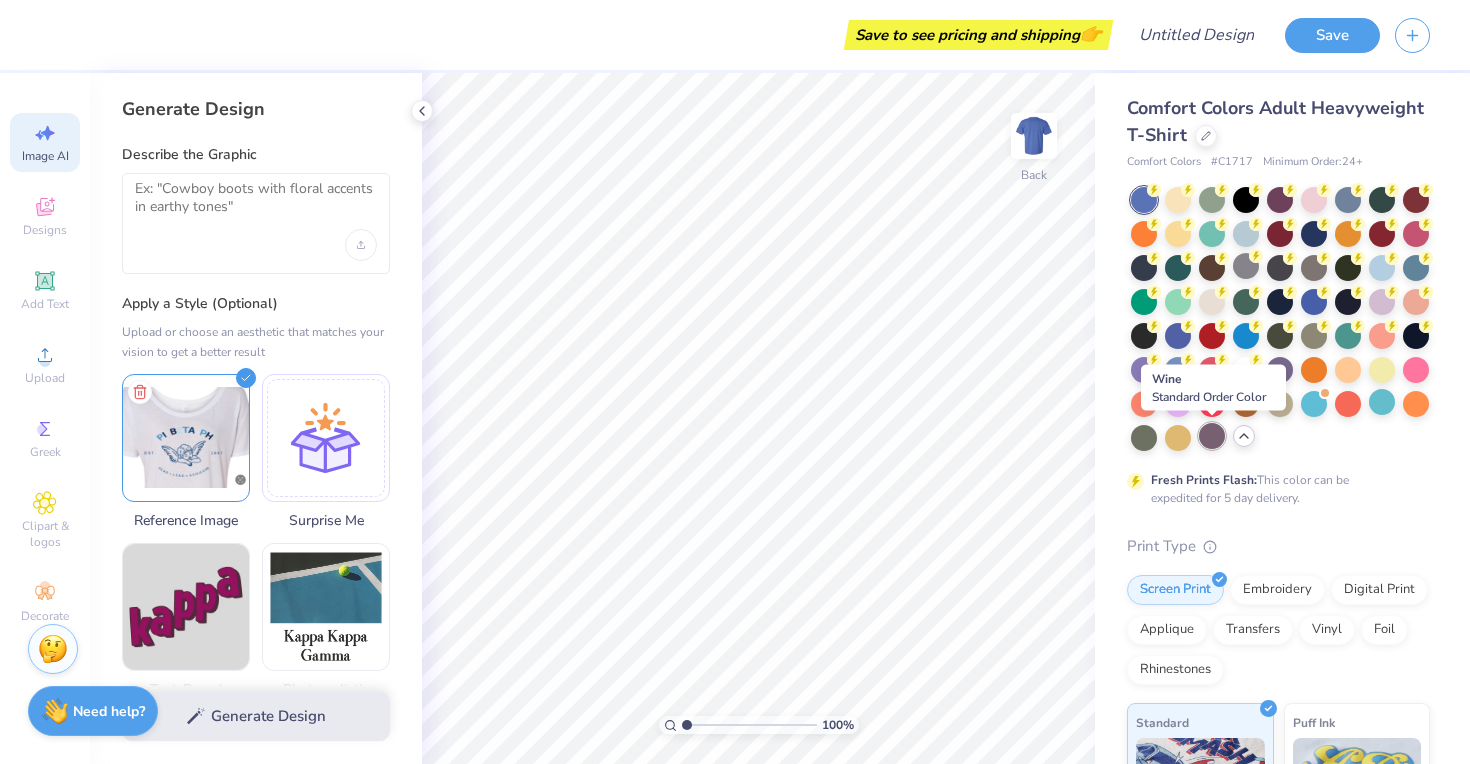 click at bounding box center [1212, 436] 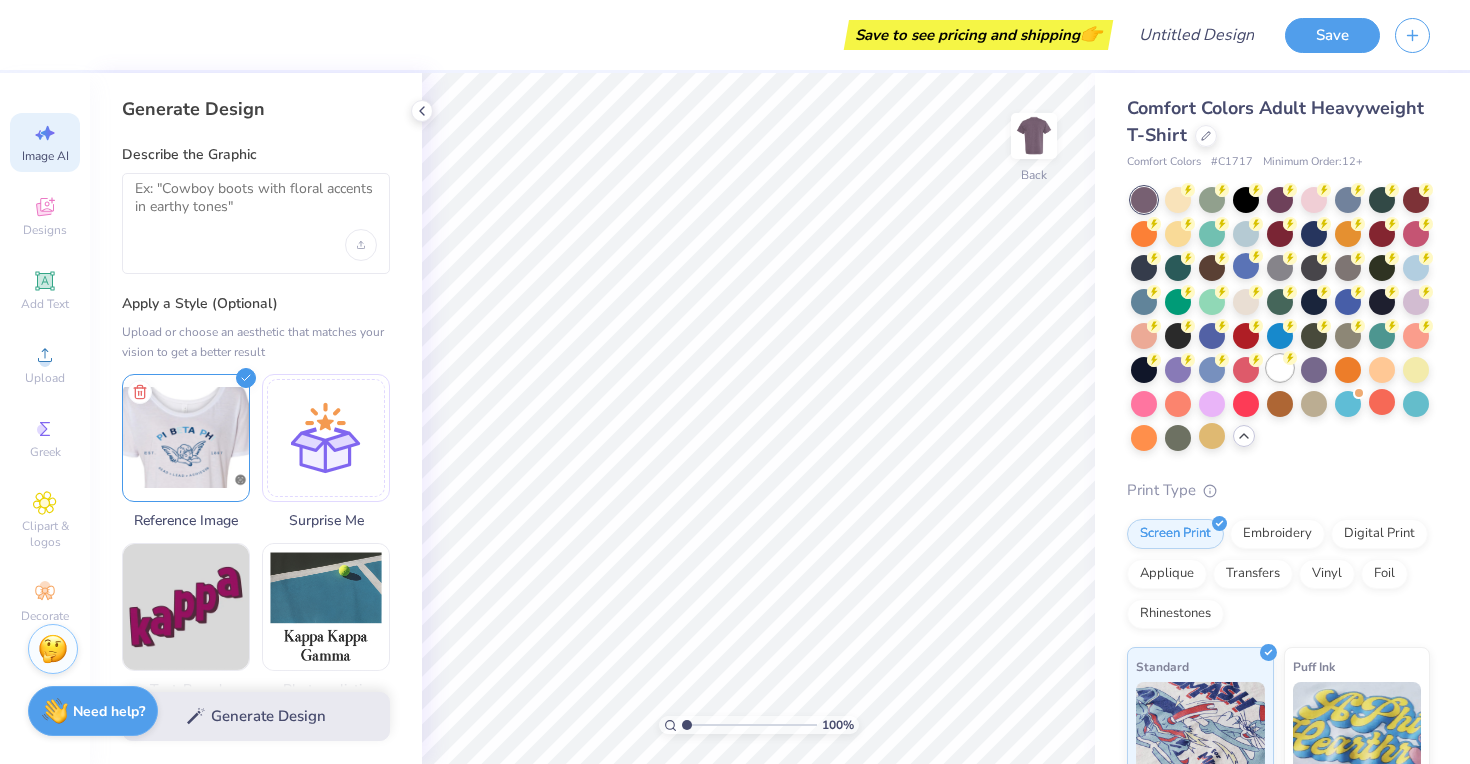 click at bounding box center (1280, 368) 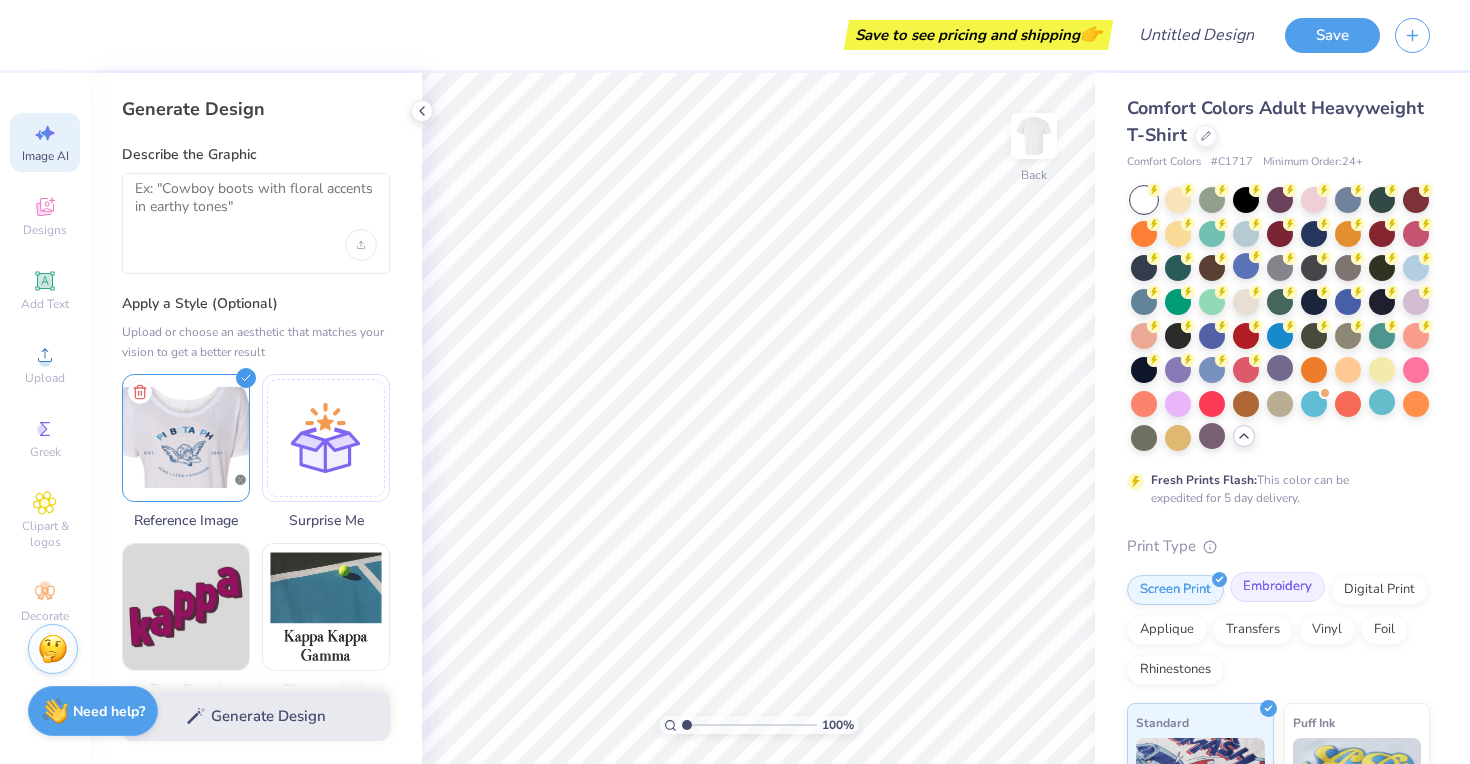 click on "Embroidery" at bounding box center (1277, 587) 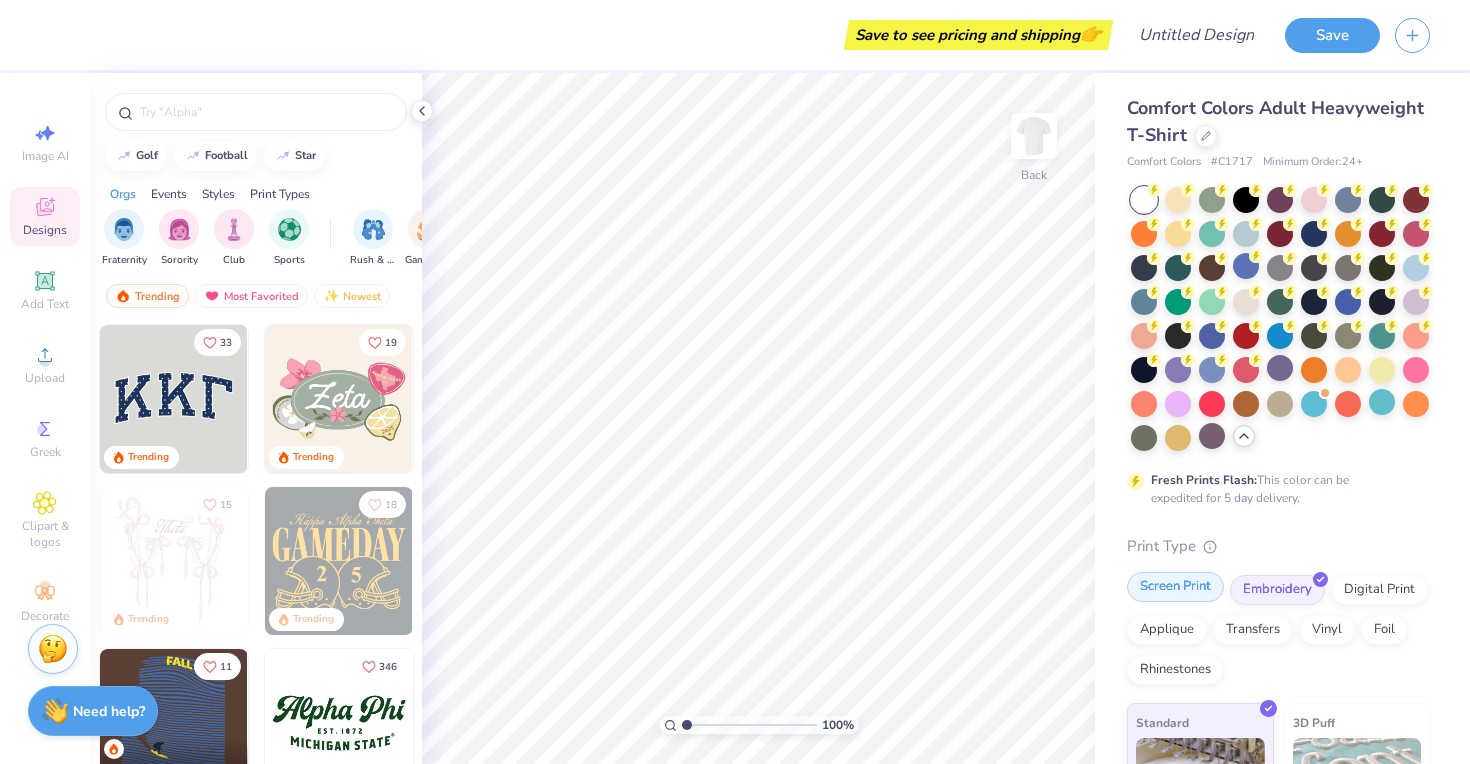 click on "Screen Print" at bounding box center [1175, 587] 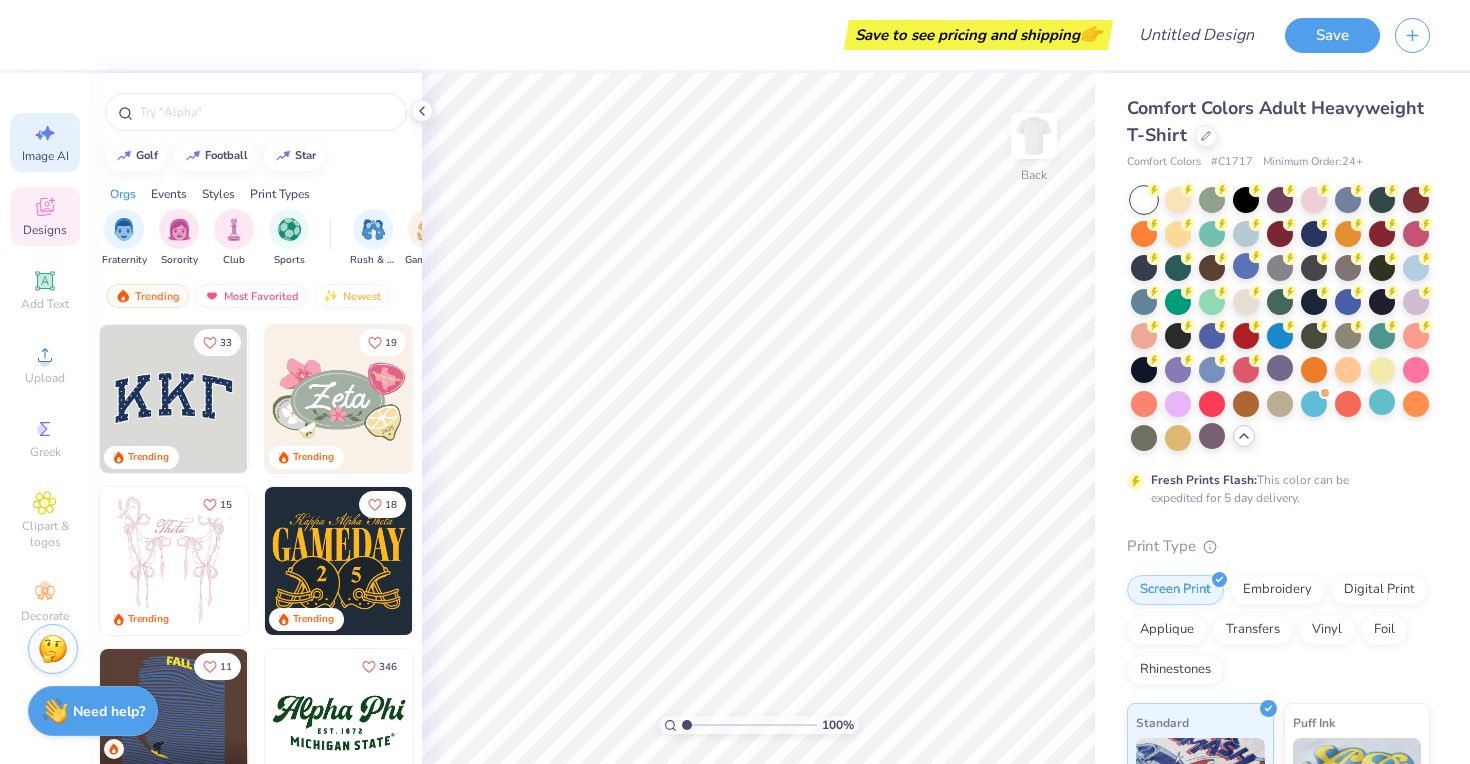 click 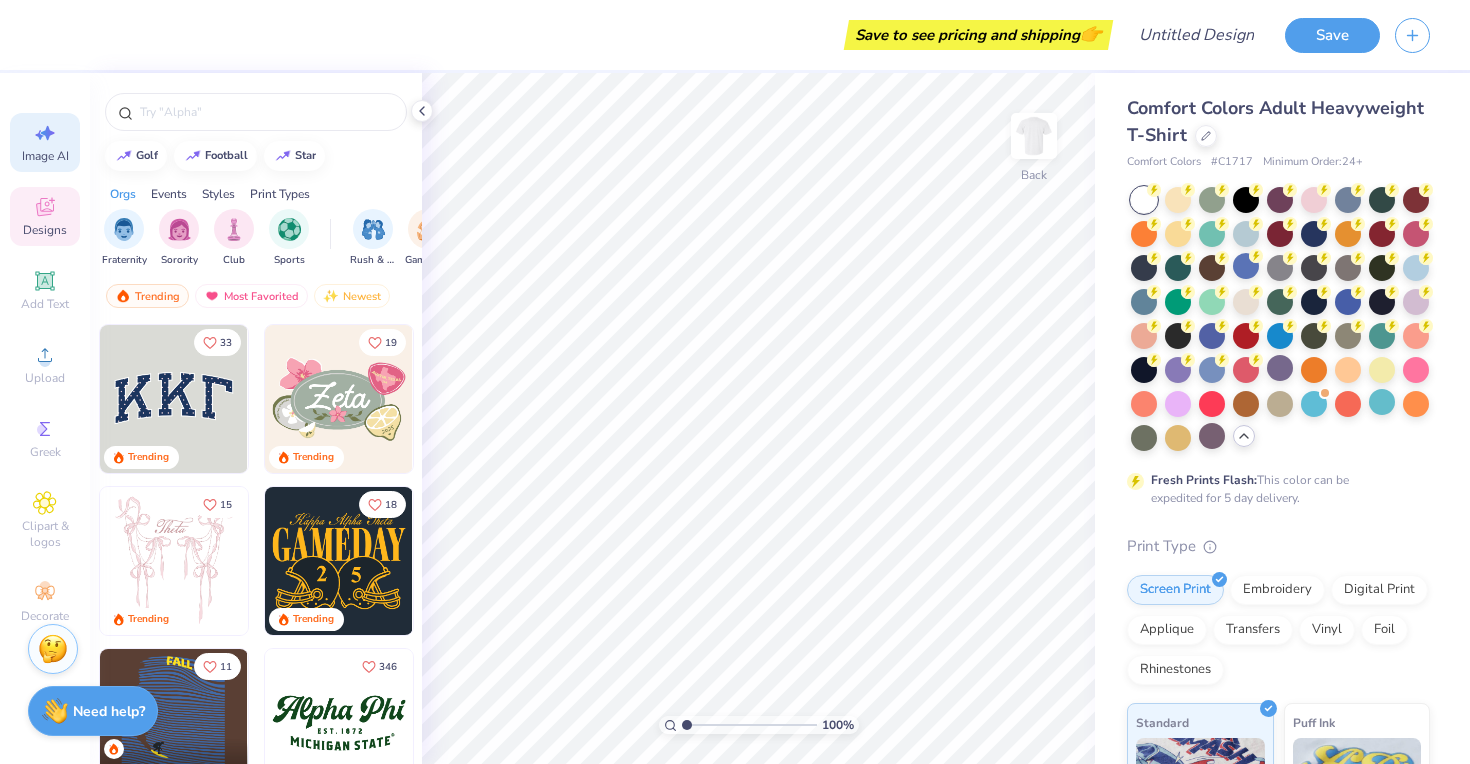 select on "4" 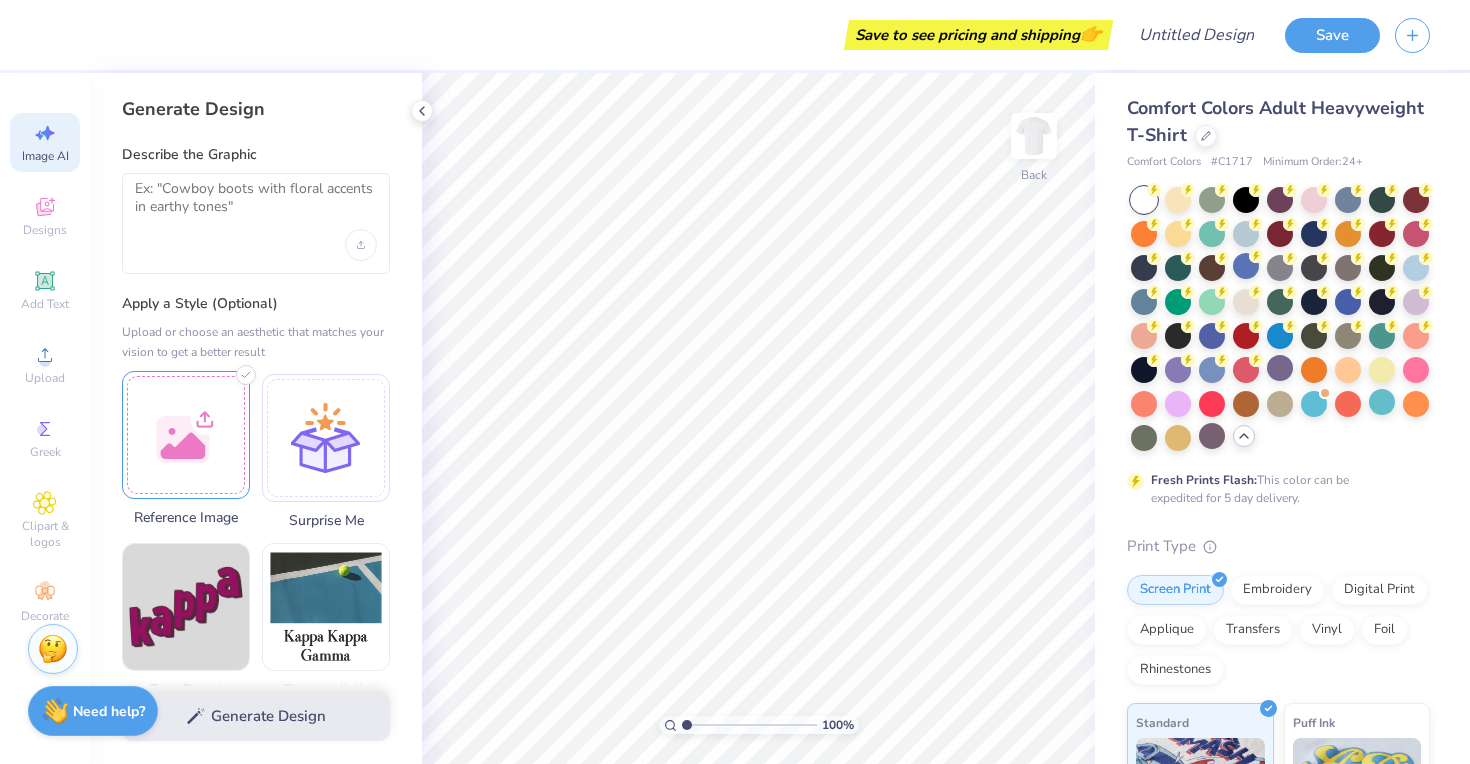 click at bounding box center (186, 435) 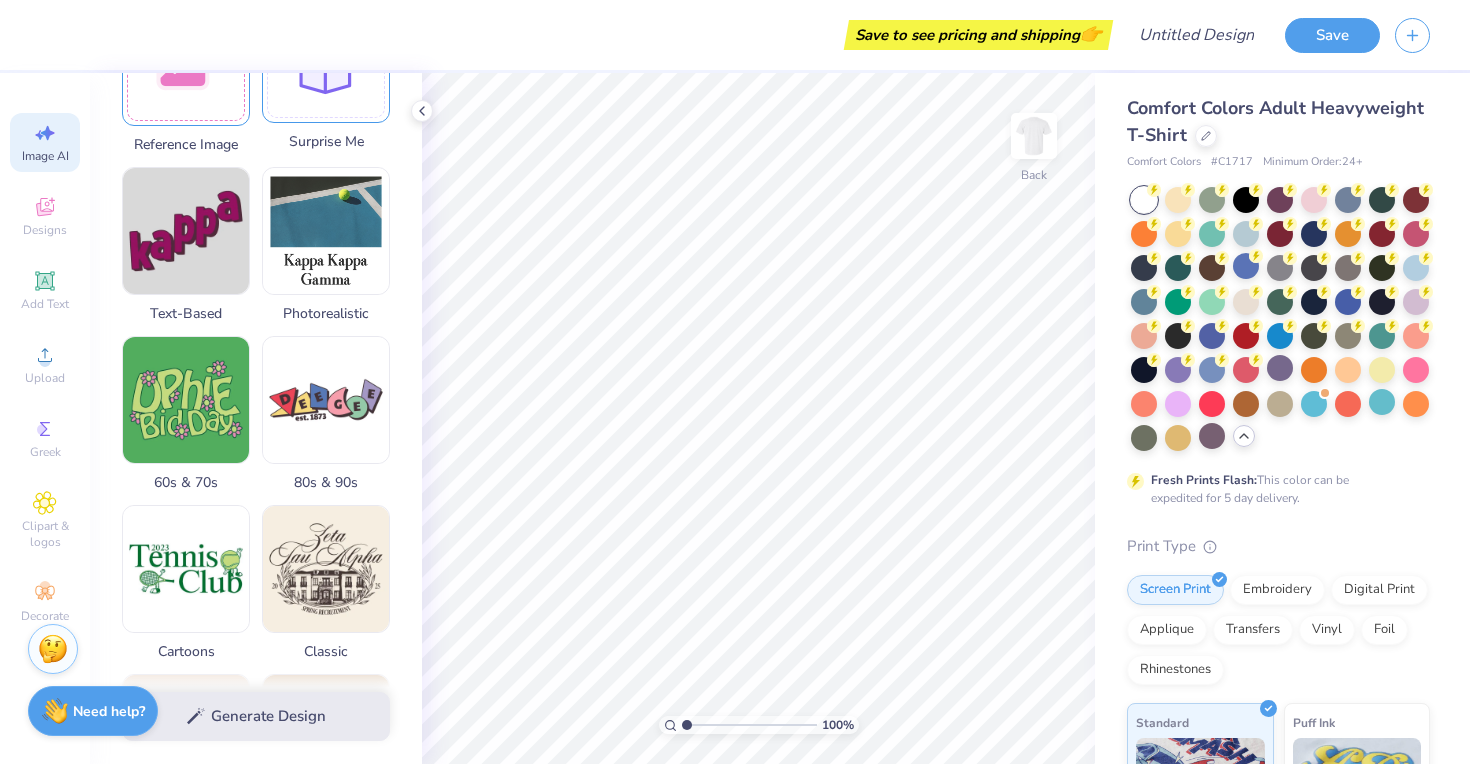 scroll, scrollTop: 0, scrollLeft: 0, axis: both 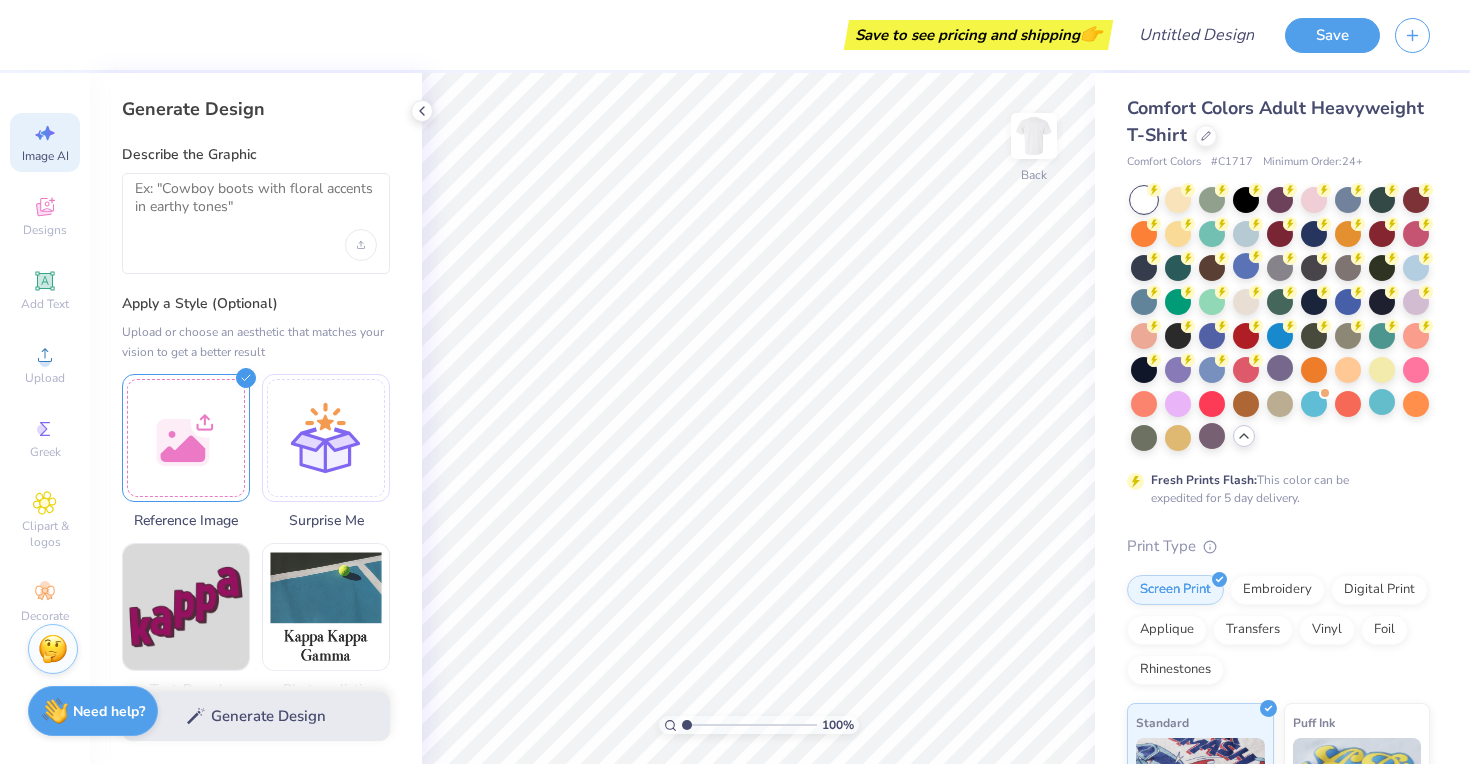 click on "Generate Design" at bounding box center [256, 716] 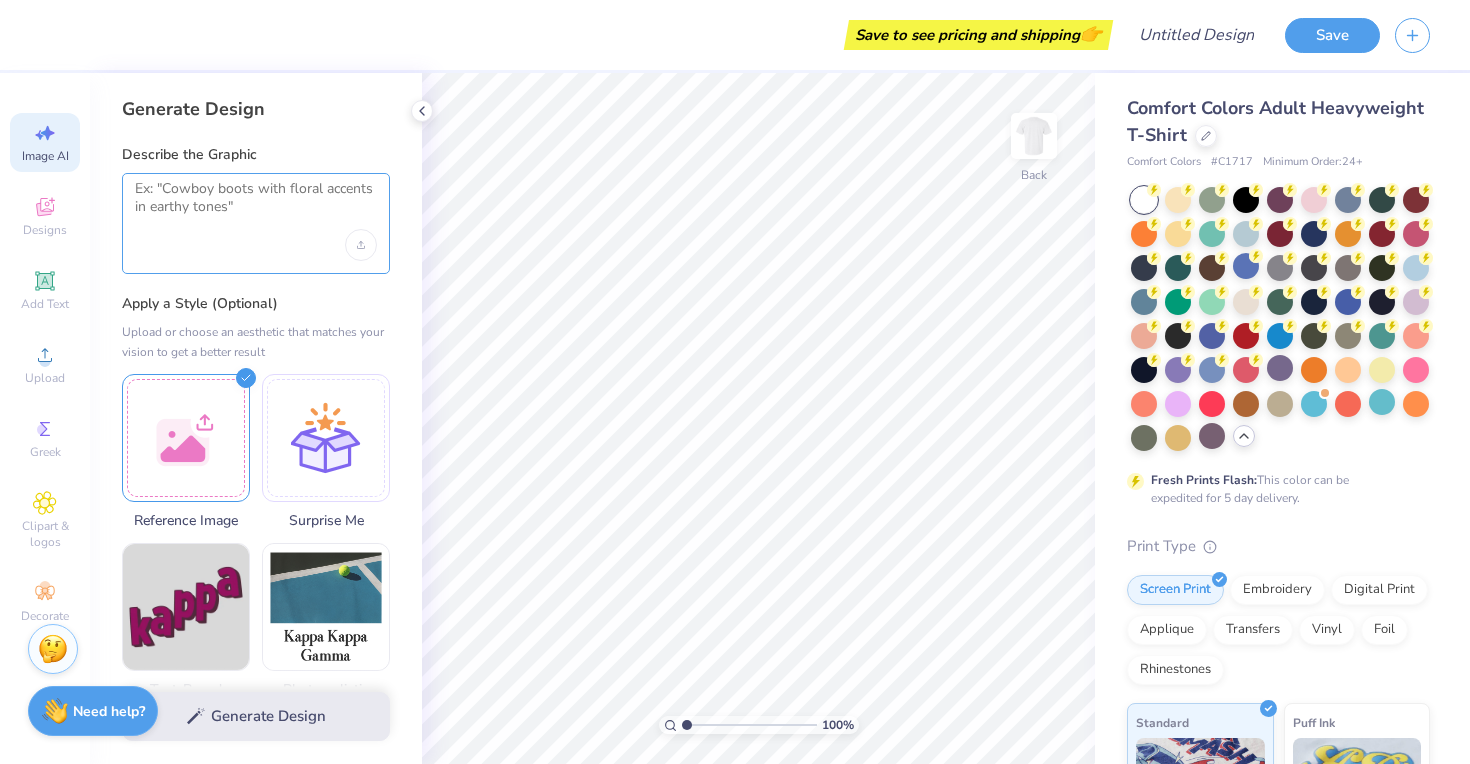 click at bounding box center [256, 205] 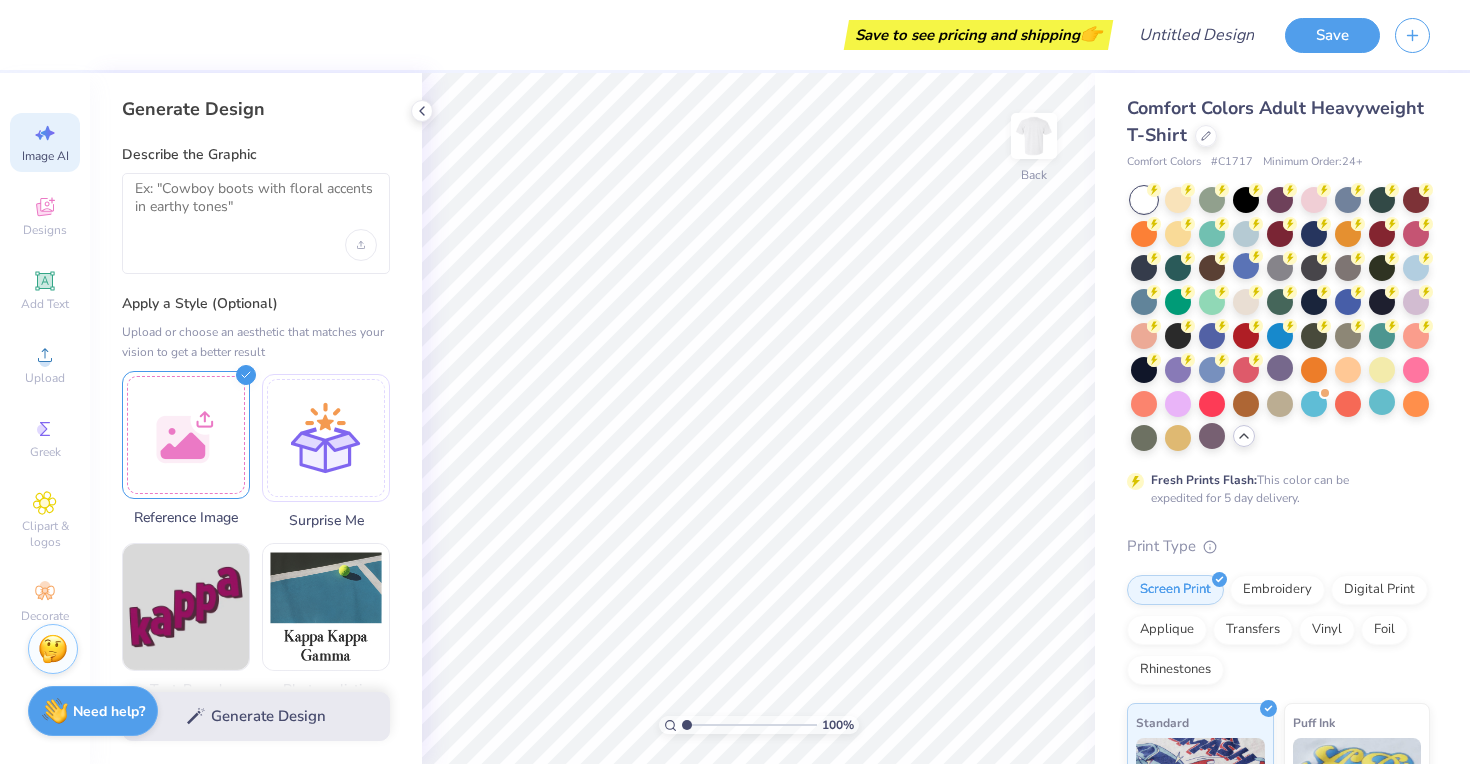 click at bounding box center [186, 435] 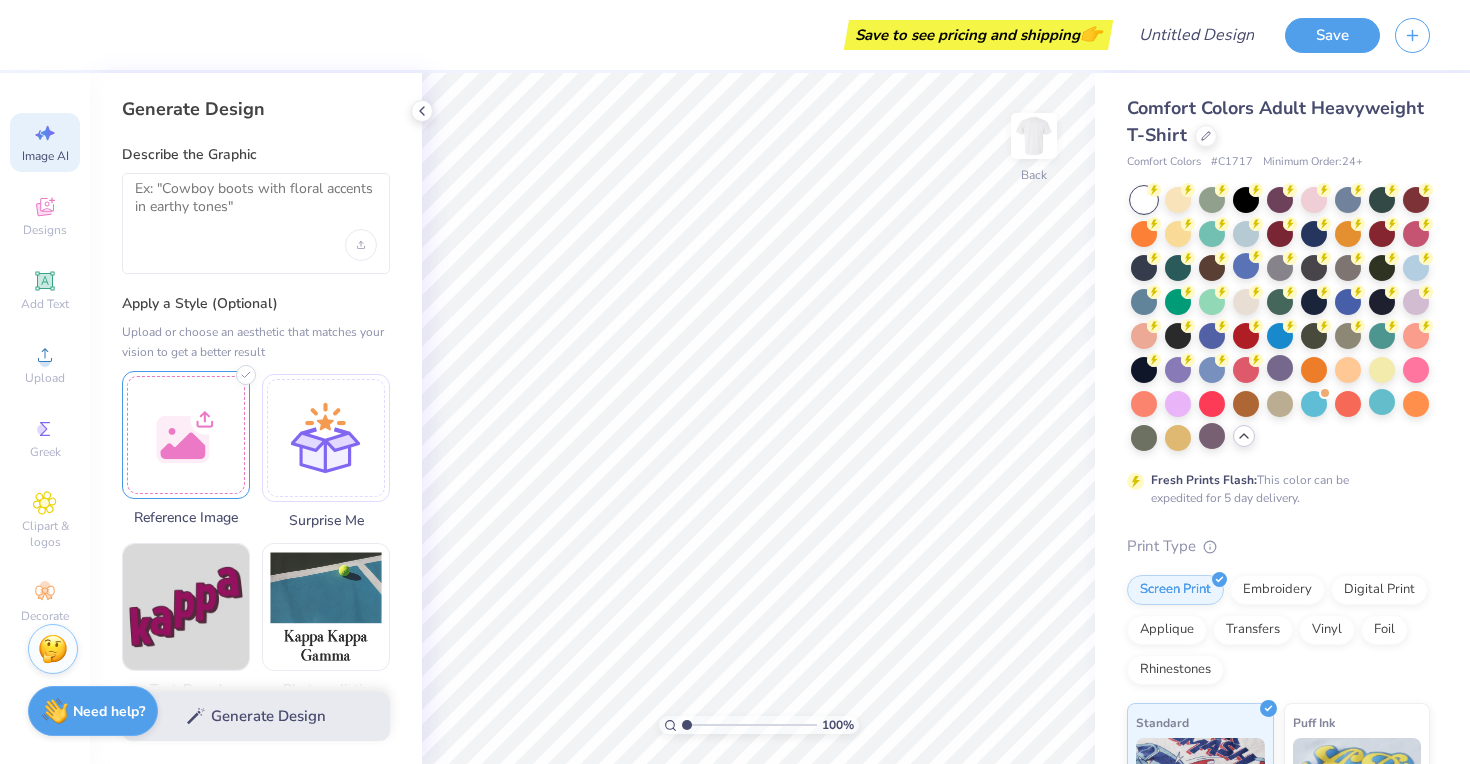 click at bounding box center [186, 435] 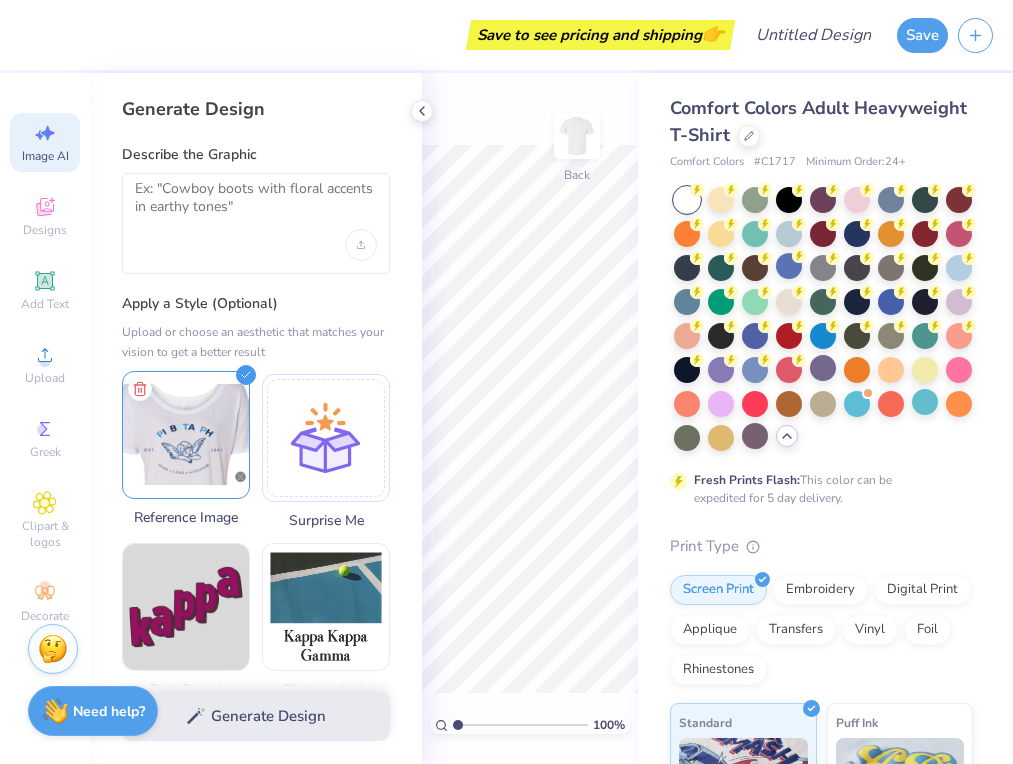 click at bounding box center [186, 435] 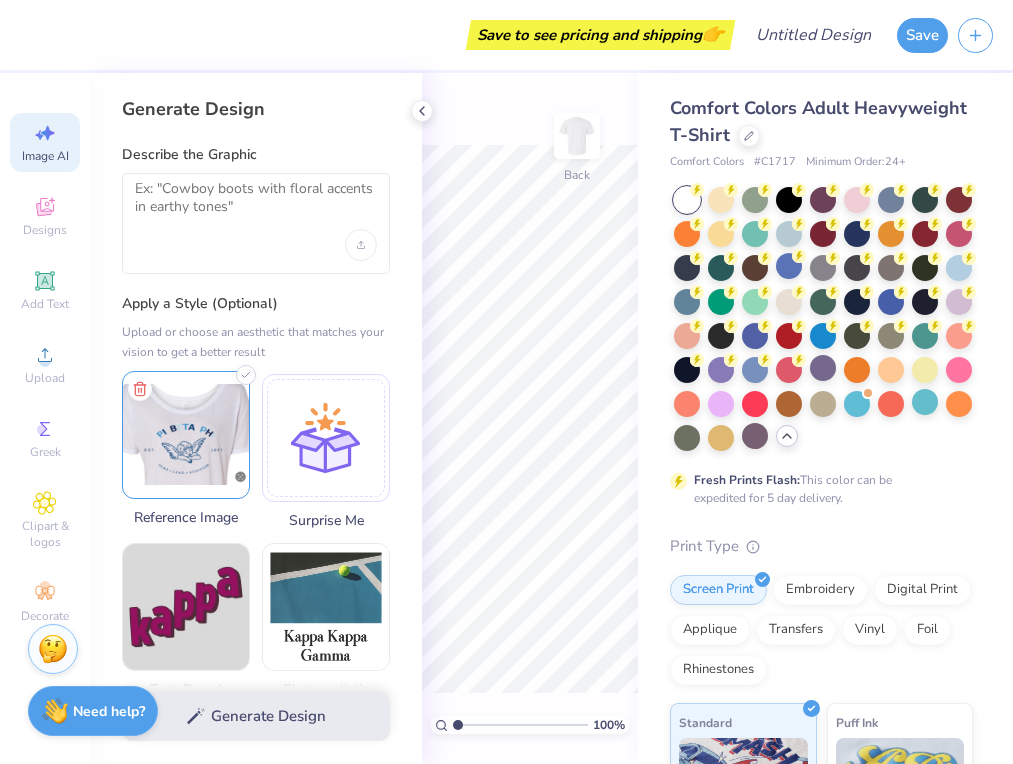 click at bounding box center [186, 435] 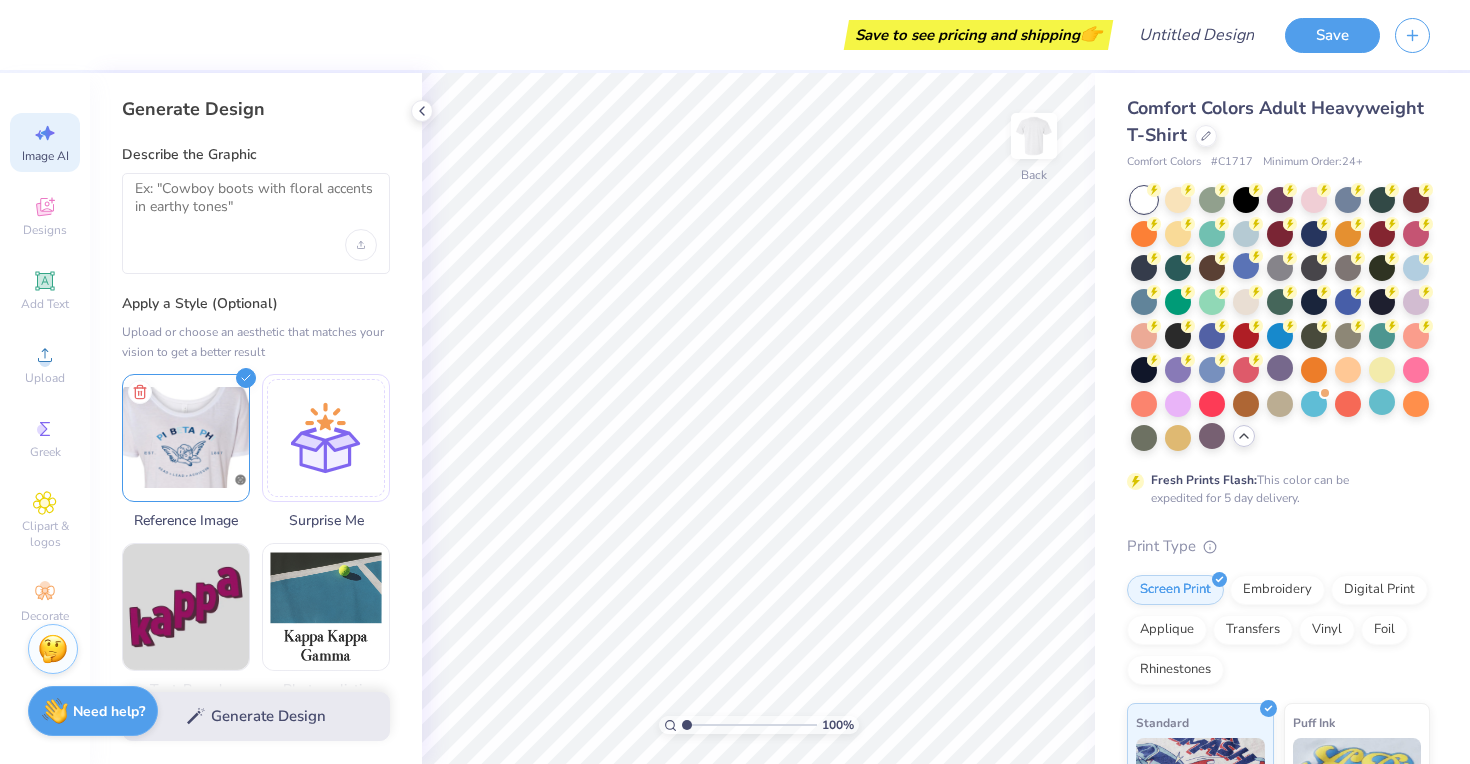 click on "Generate Design" at bounding box center [256, 716] 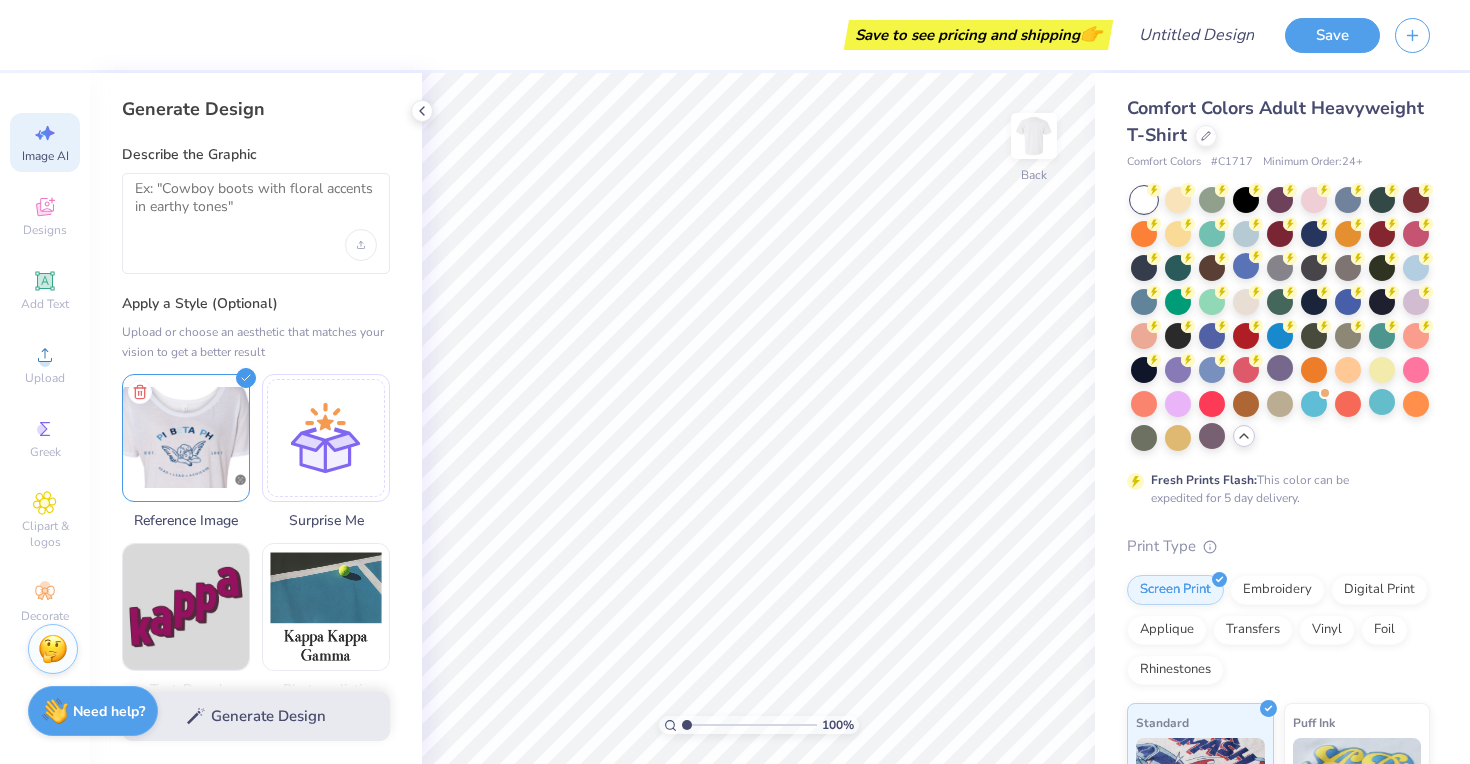 click at bounding box center [256, 223] 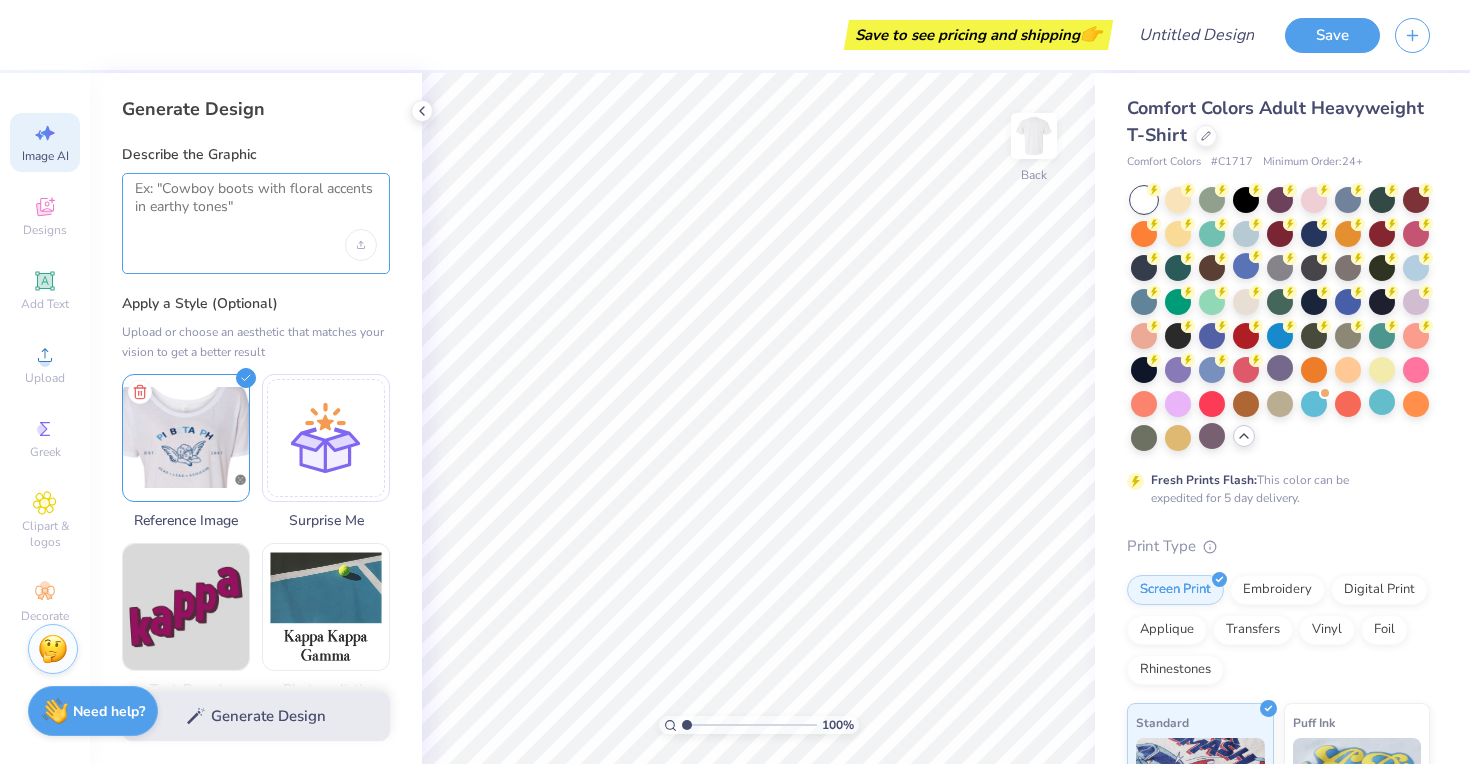 click at bounding box center [256, 205] 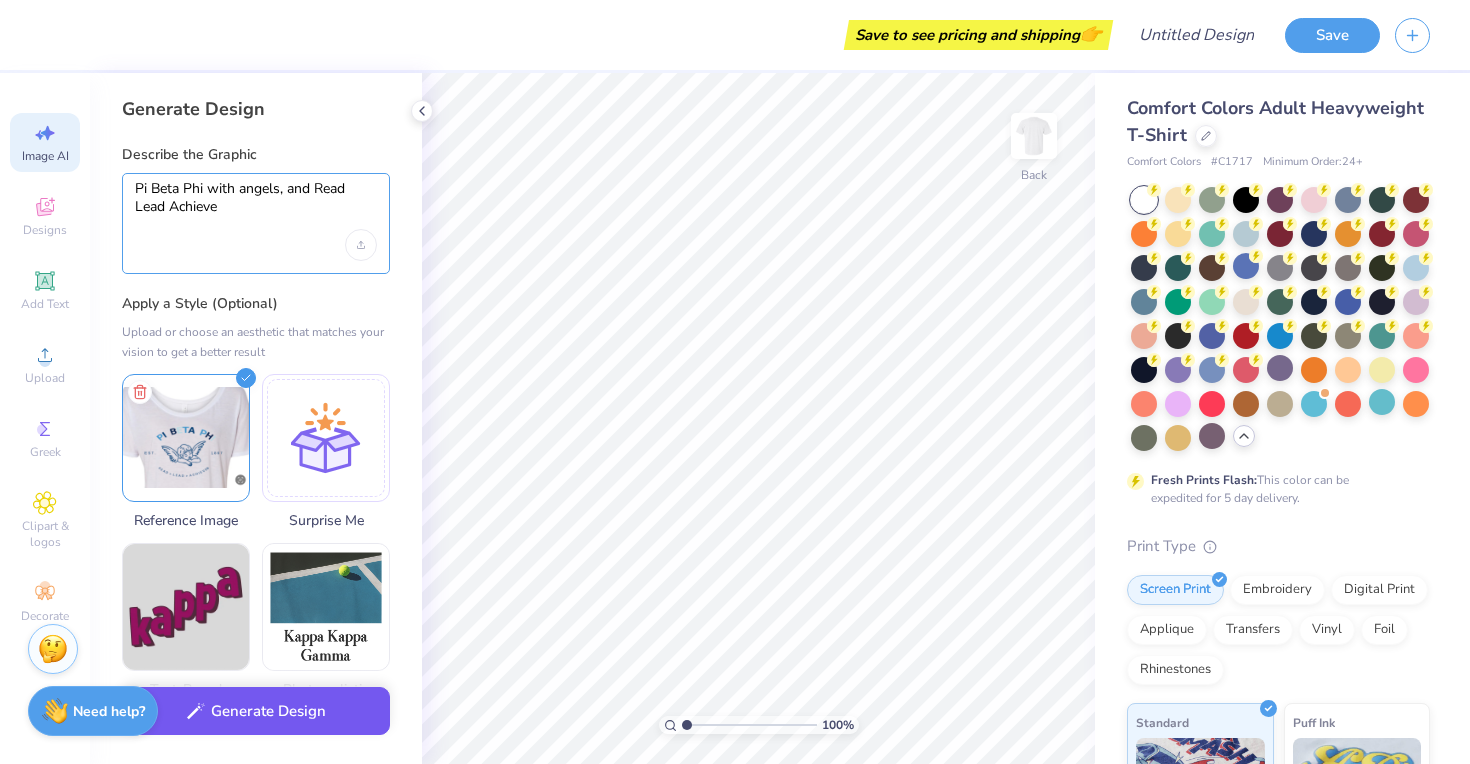 type on "Pi Beta Phi with angels, and Read Lead Achieve" 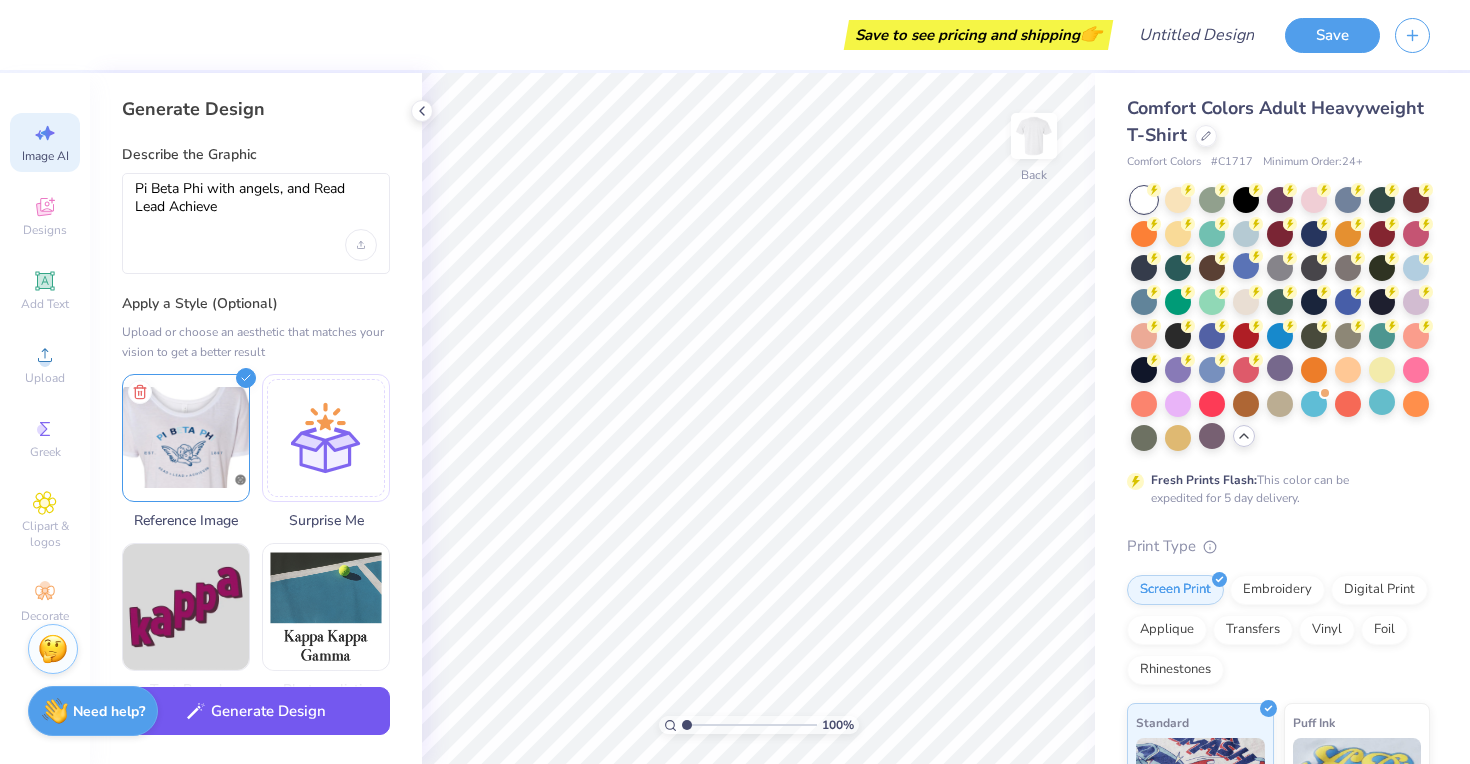 click on "Generate Design" at bounding box center [256, 711] 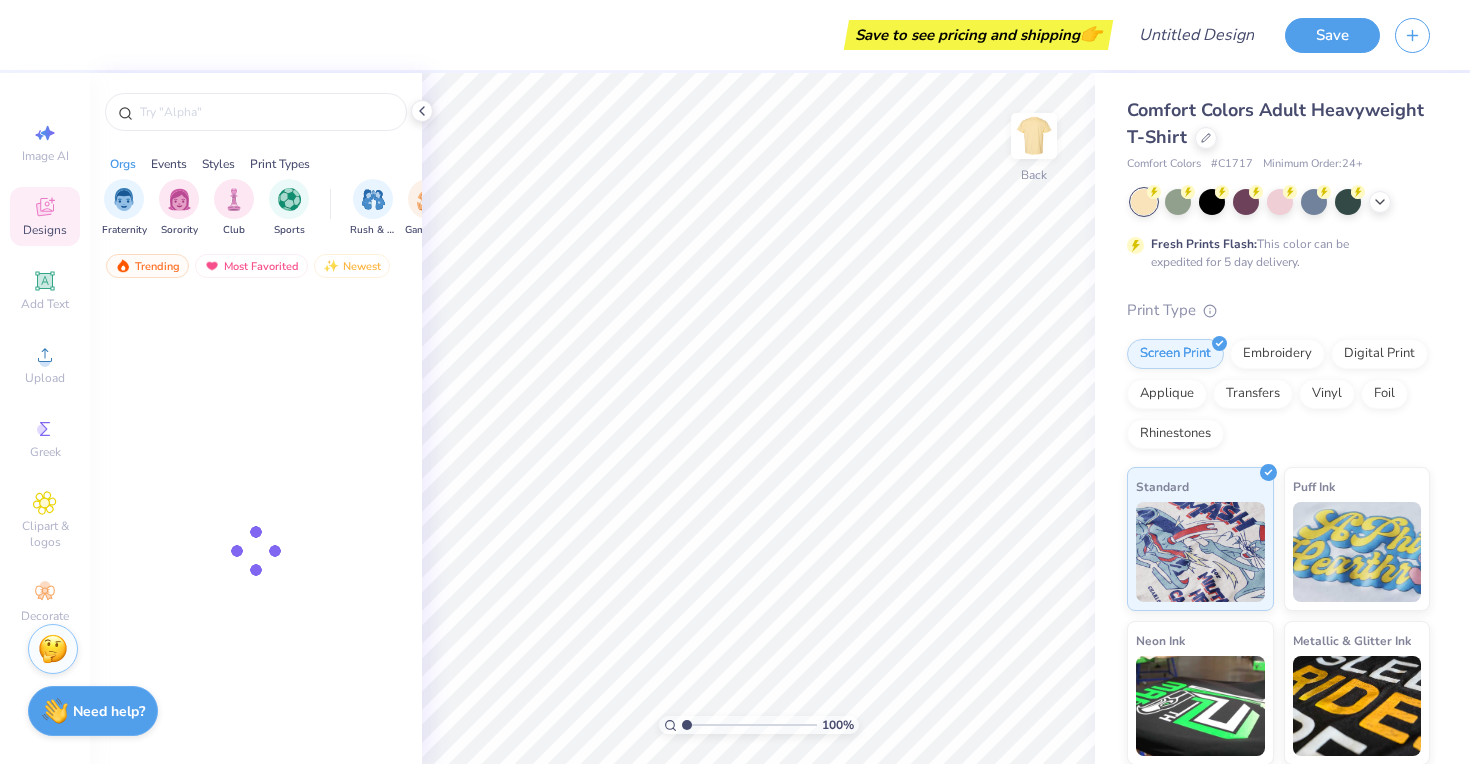 scroll, scrollTop: 0, scrollLeft: 0, axis: both 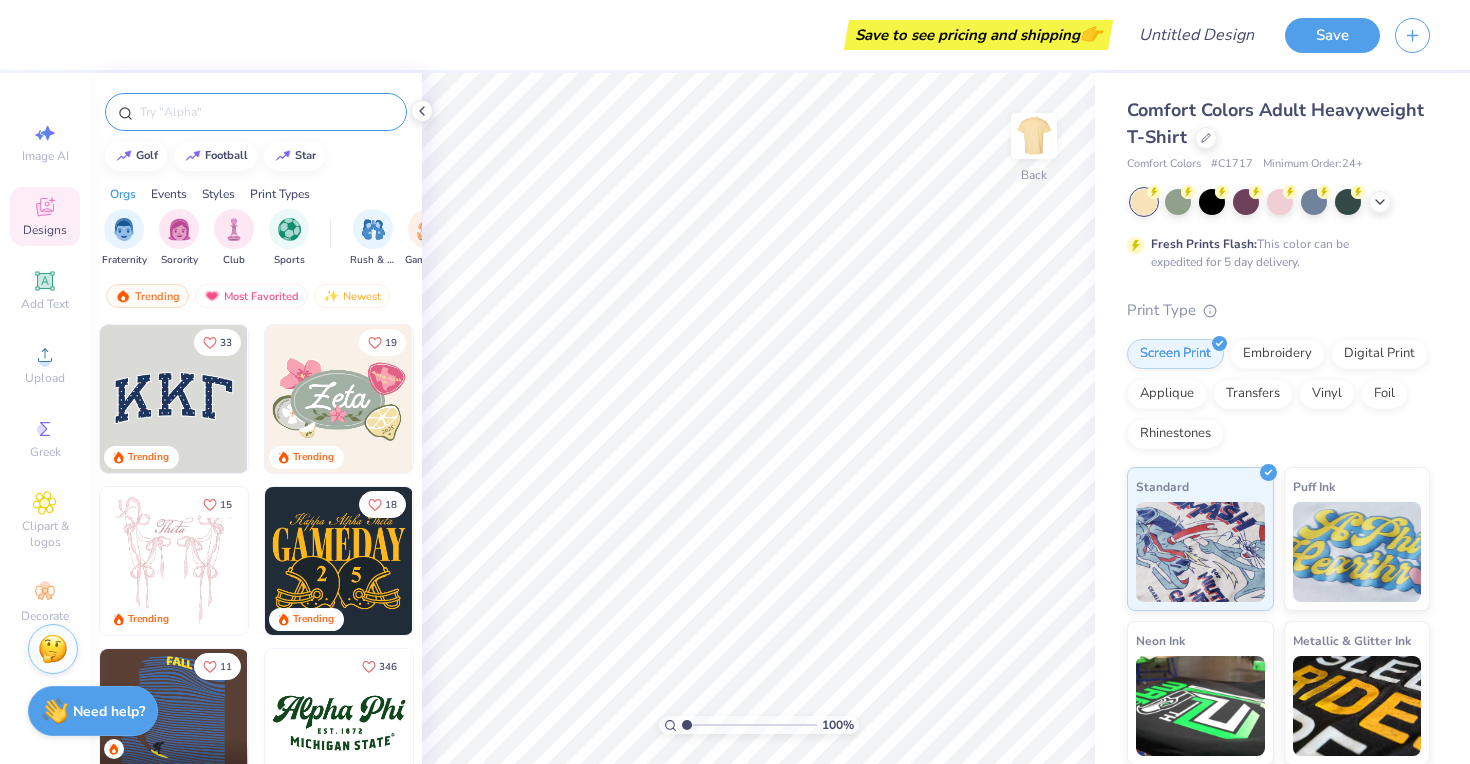 click at bounding box center (266, 112) 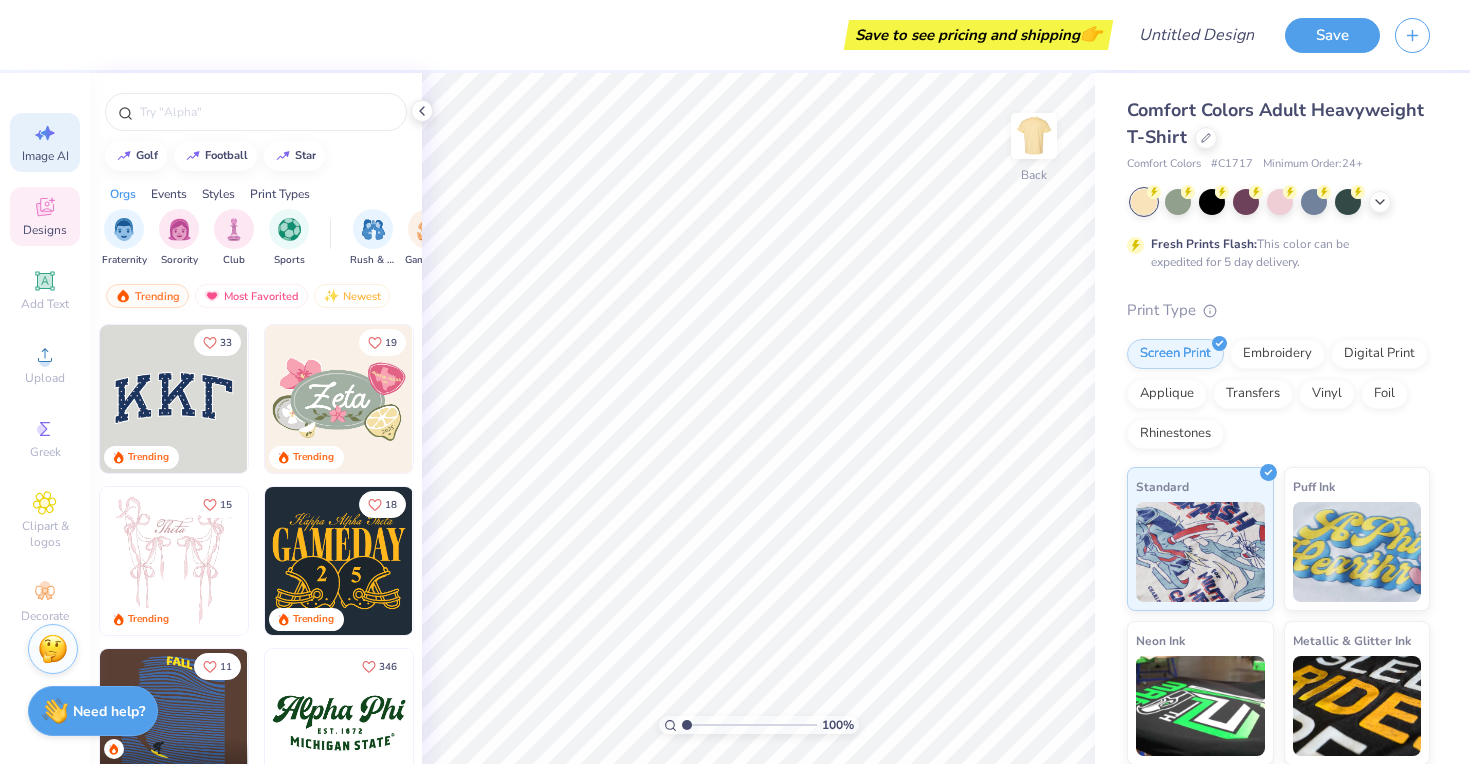 click 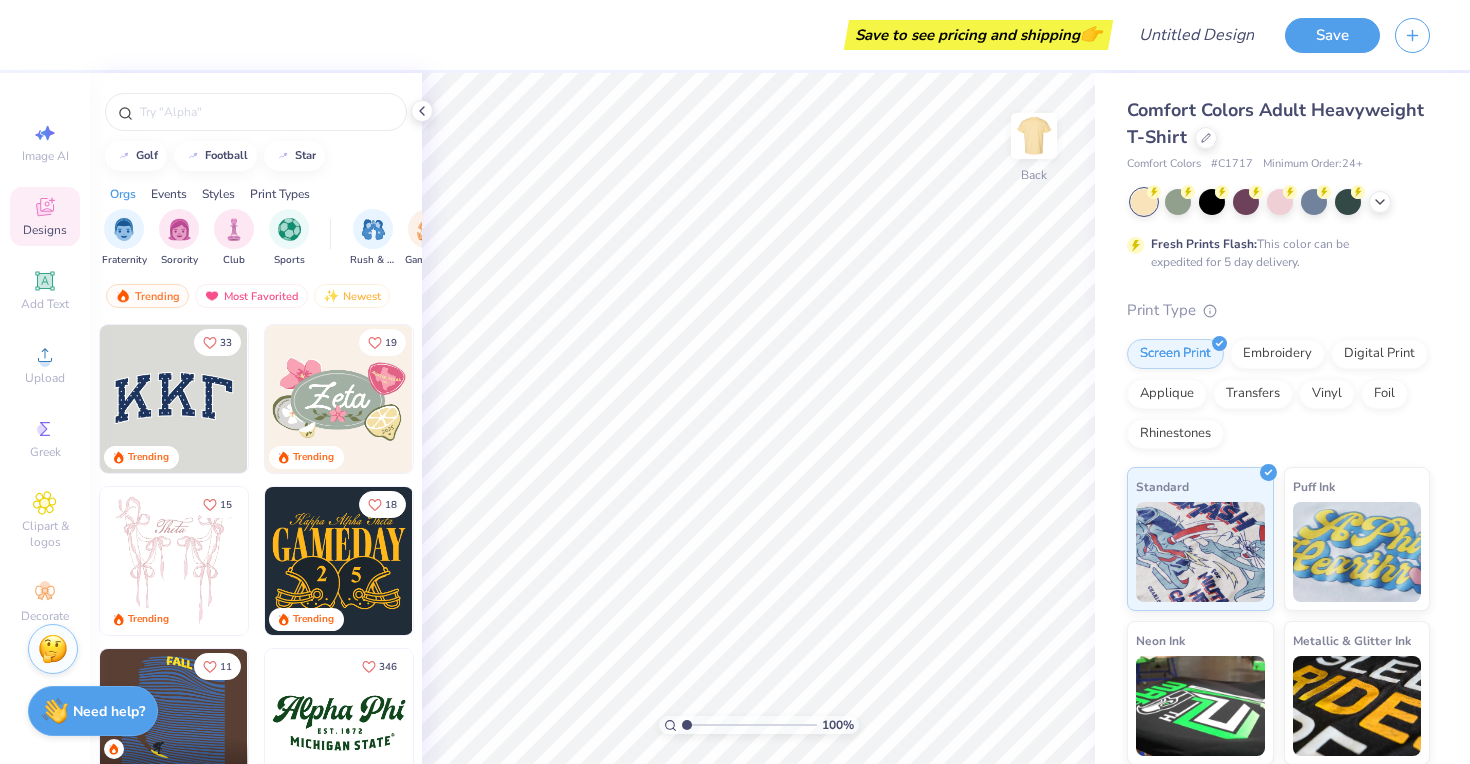 select on "4" 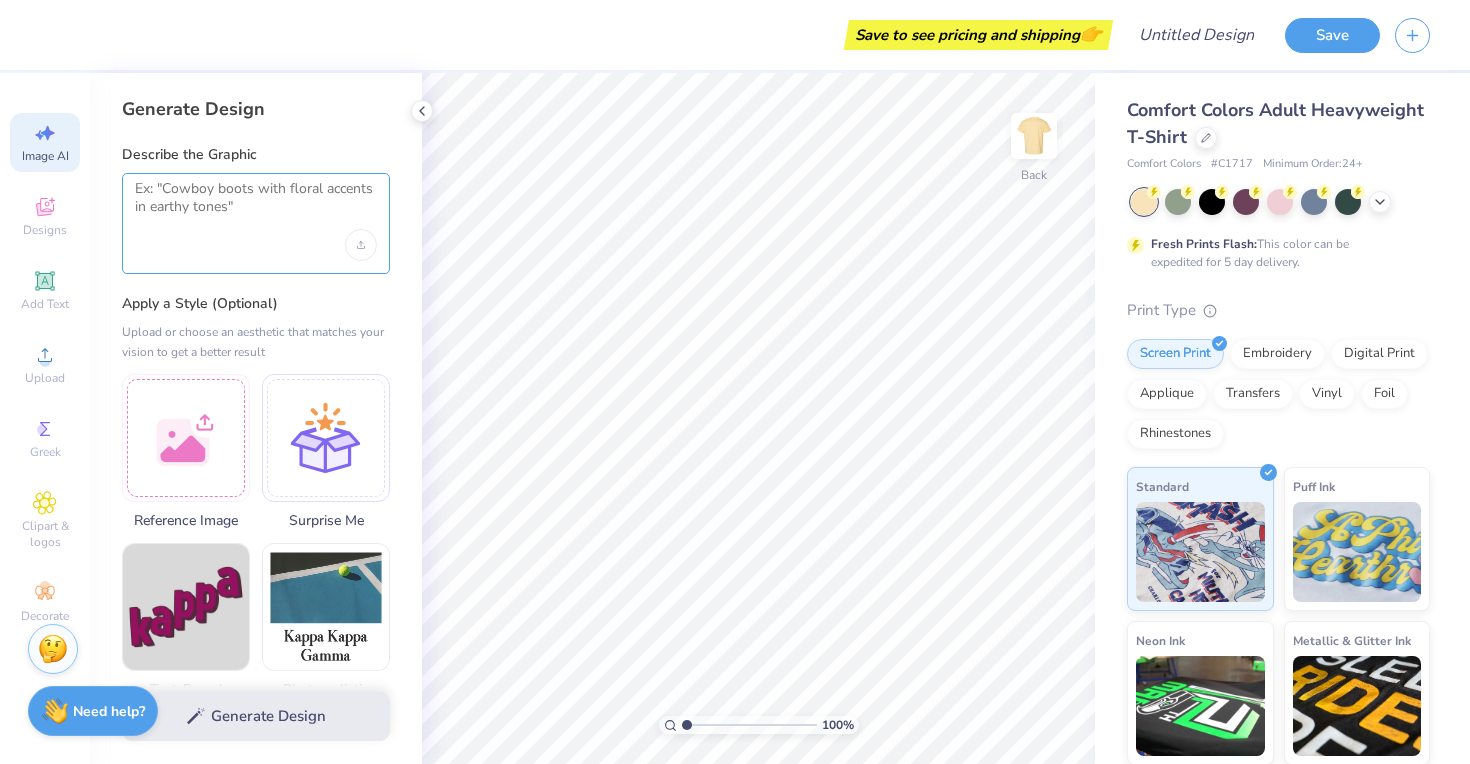 click at bounding box center (256, 205) 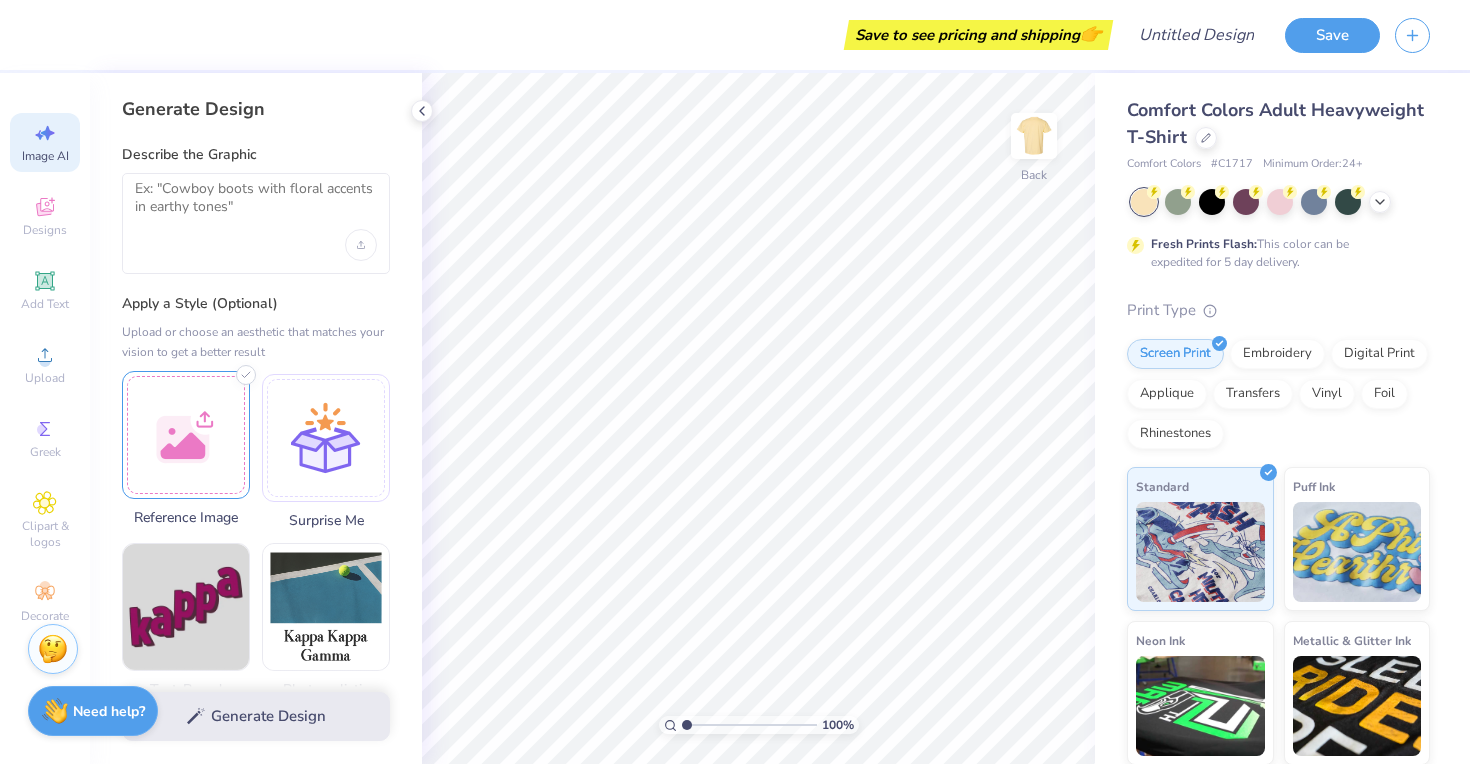 click at bounding box center (186, 435) 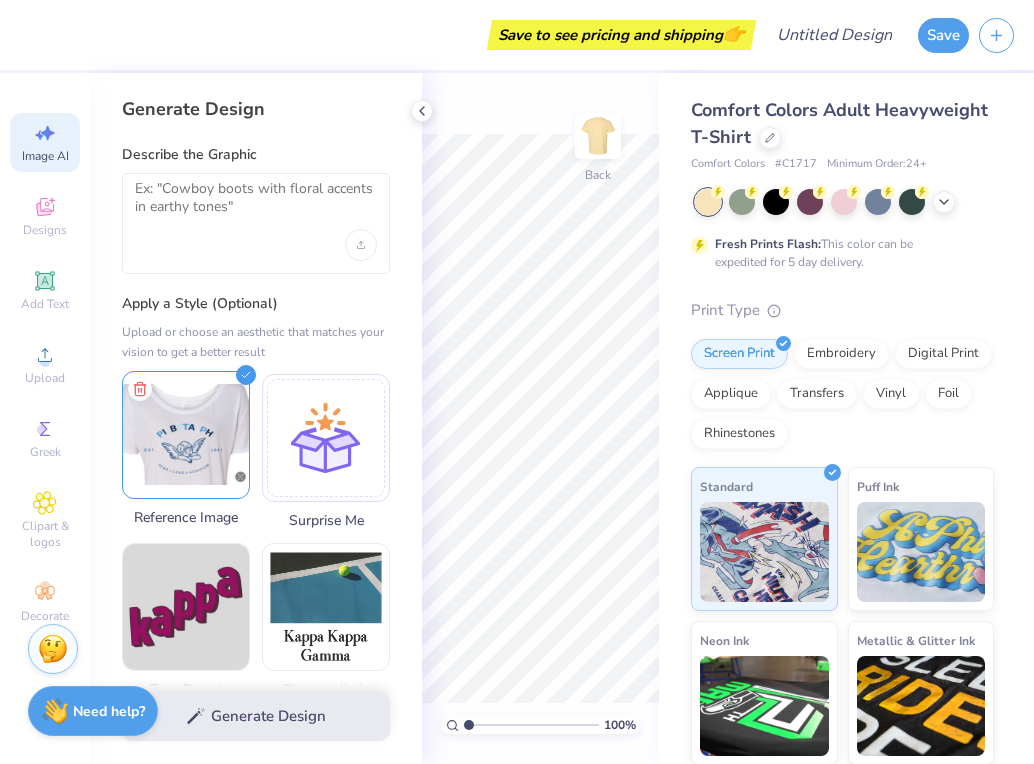 click at bounding box center [186, 435] 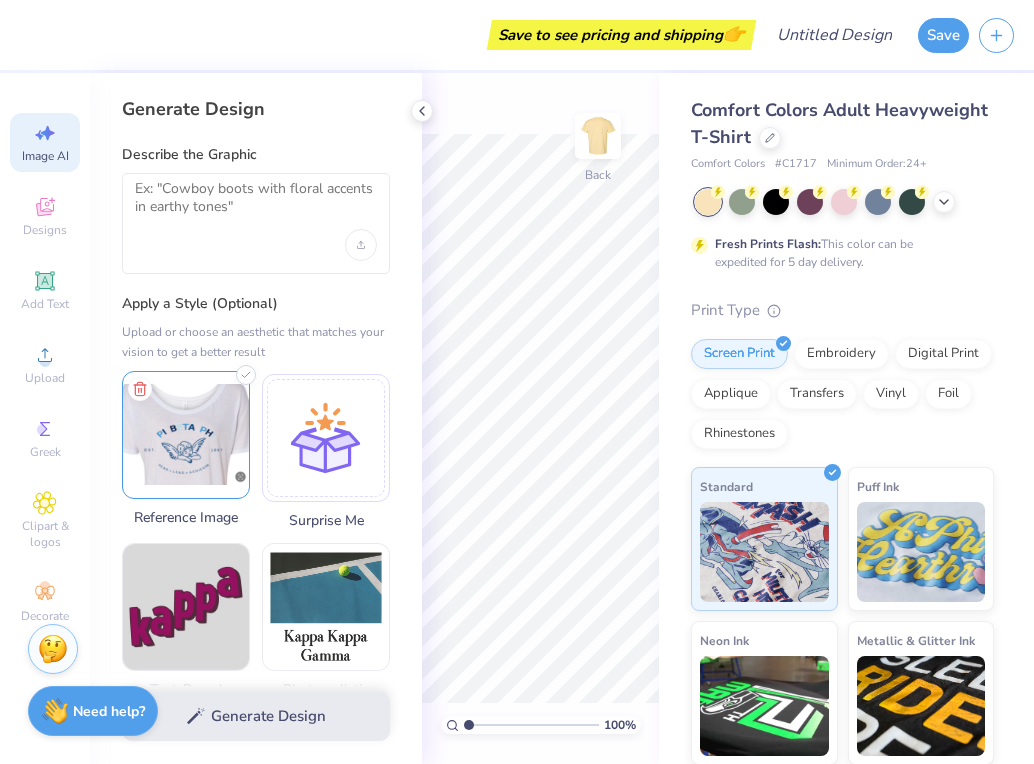 click at bounding box center [186, 435] 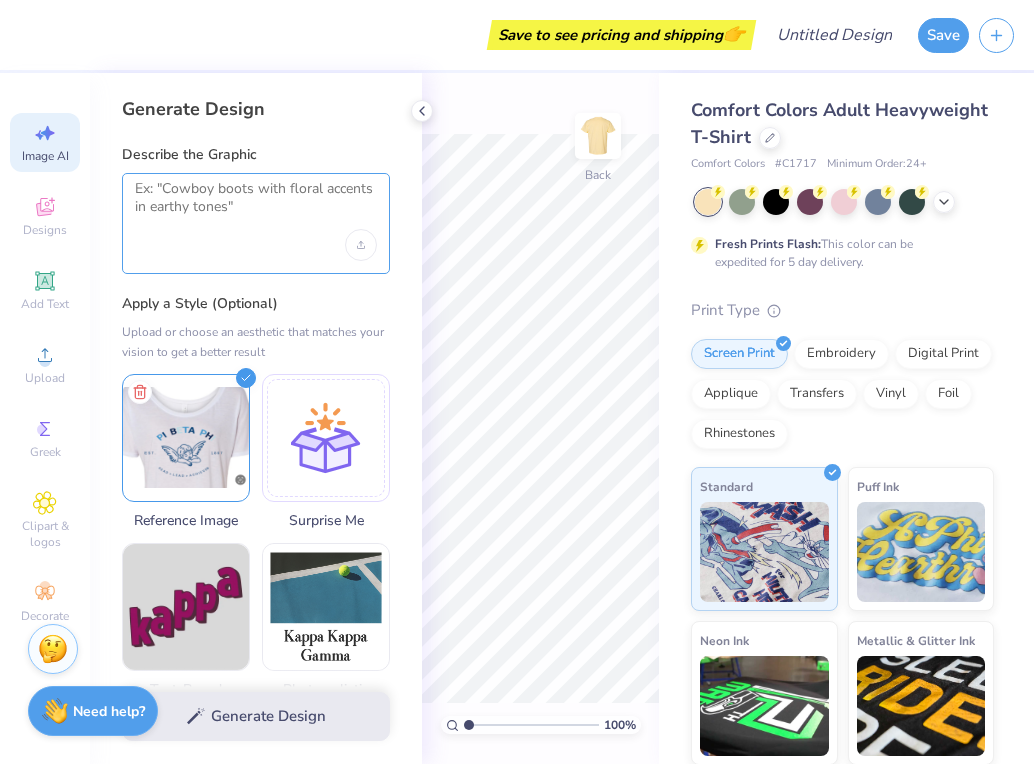 click at bounding box center [256, 205] 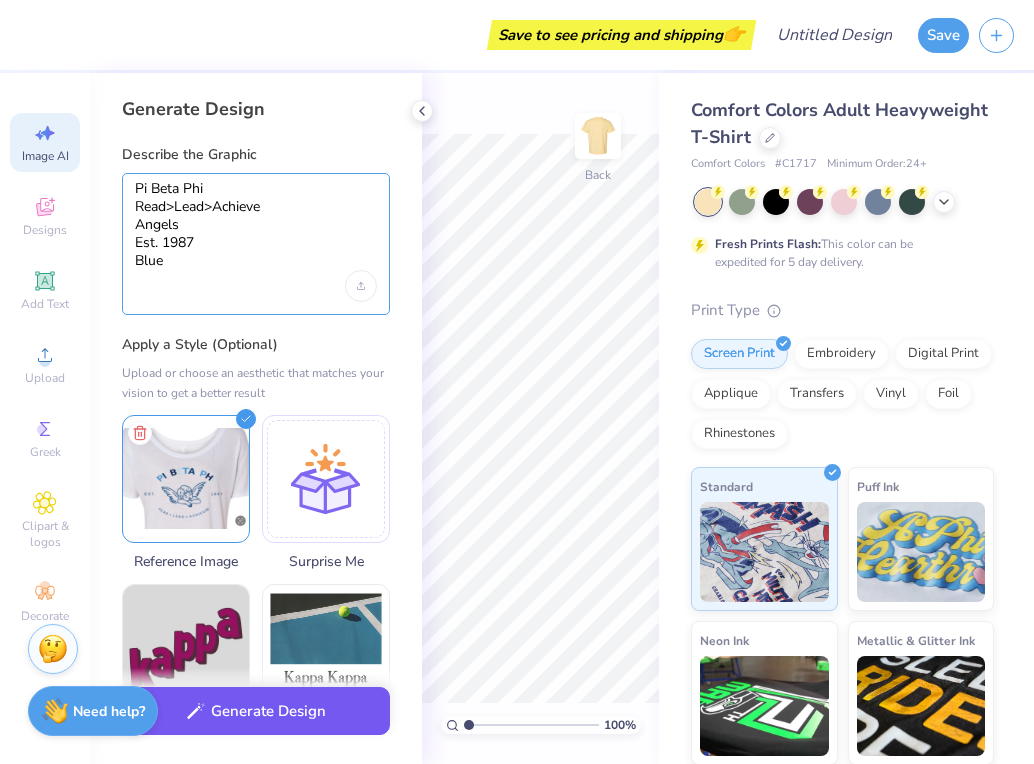 type on "Pi Beta Phi
Read>Lead>Achieve
Angels
Est. 1987
Blue" 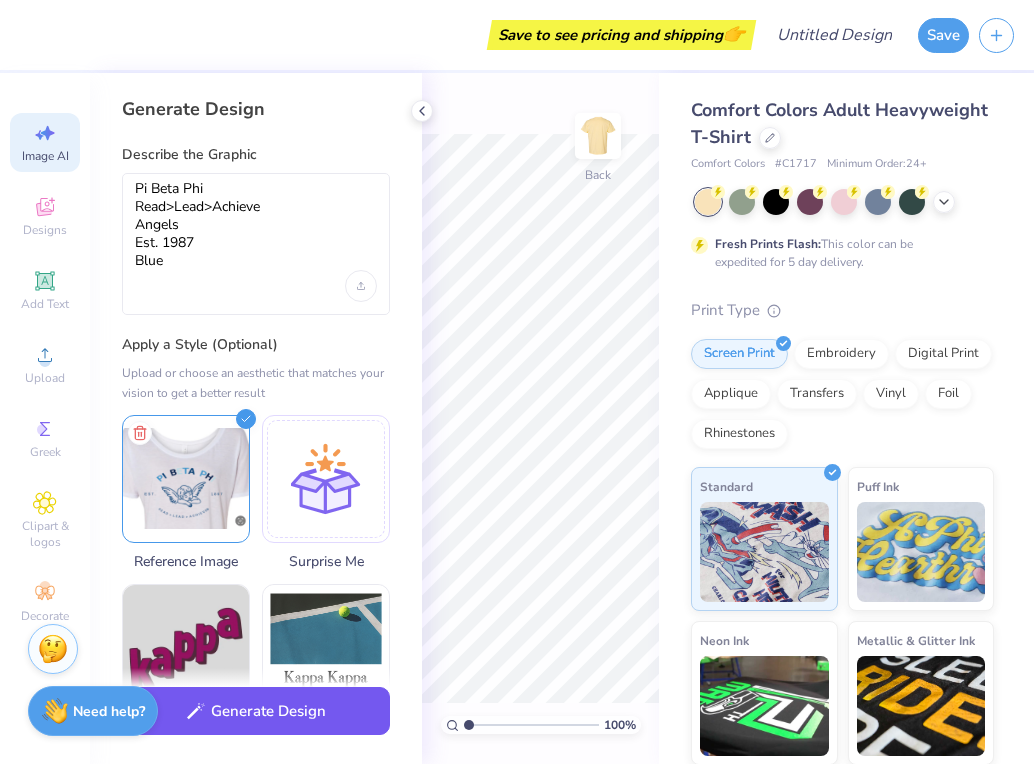 click on "Generate Design" at bounding box center (256, 711) 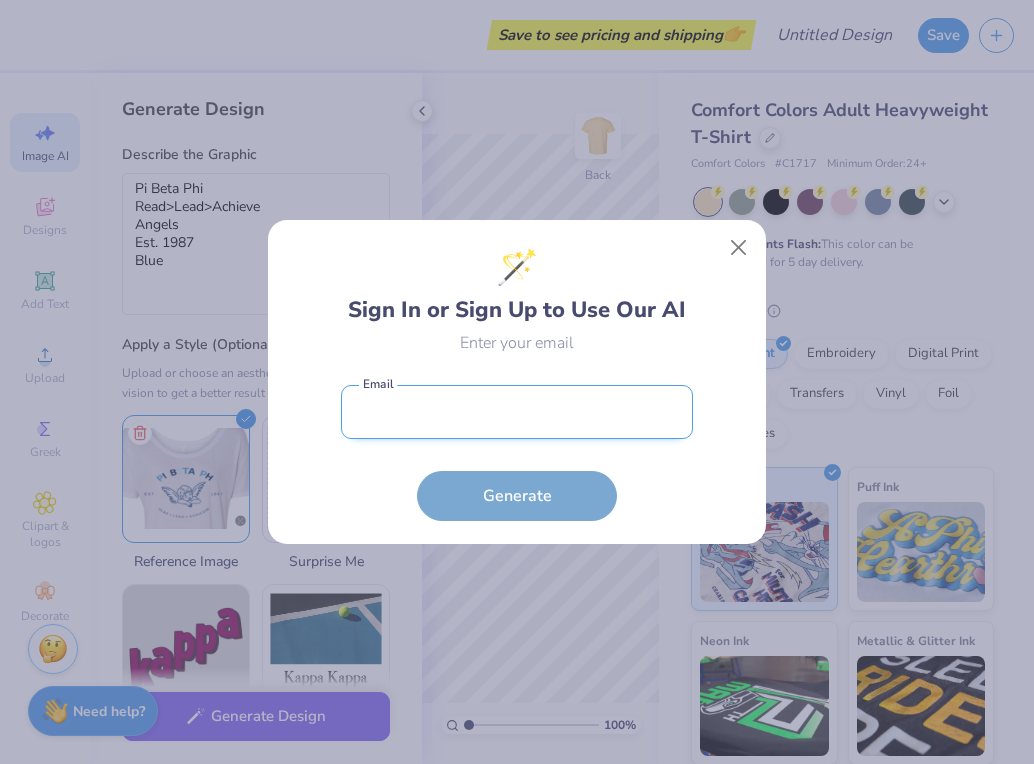 click at bounding box center [517, 412] 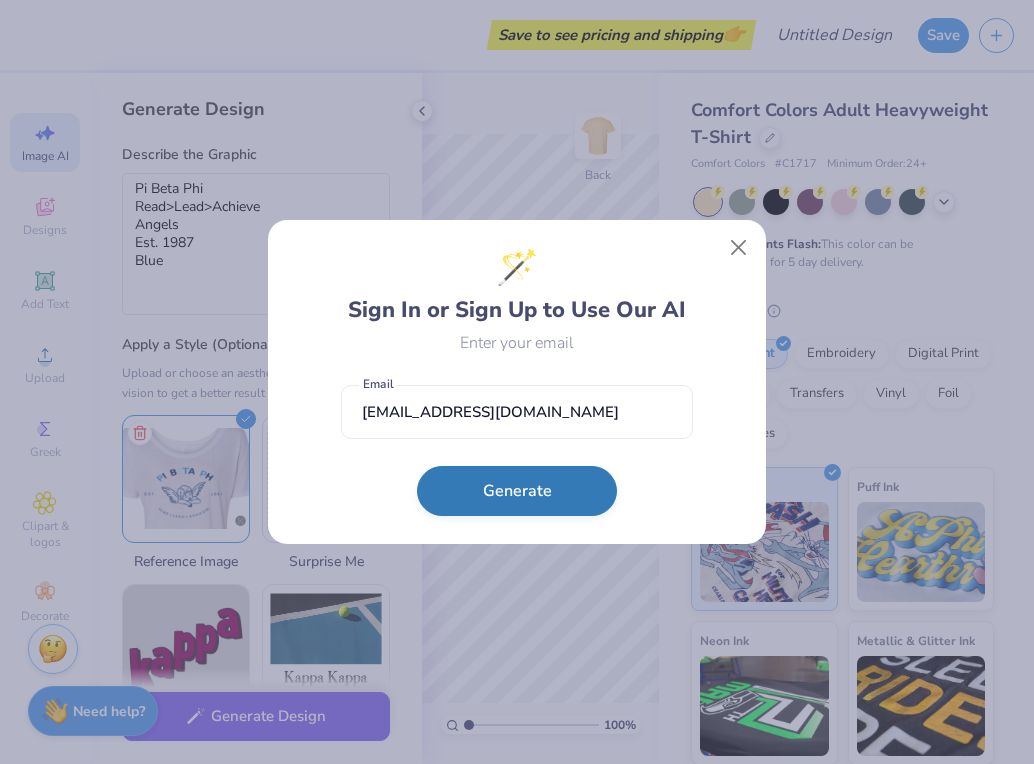 click on "Generate" at bounding box center [517, 491] 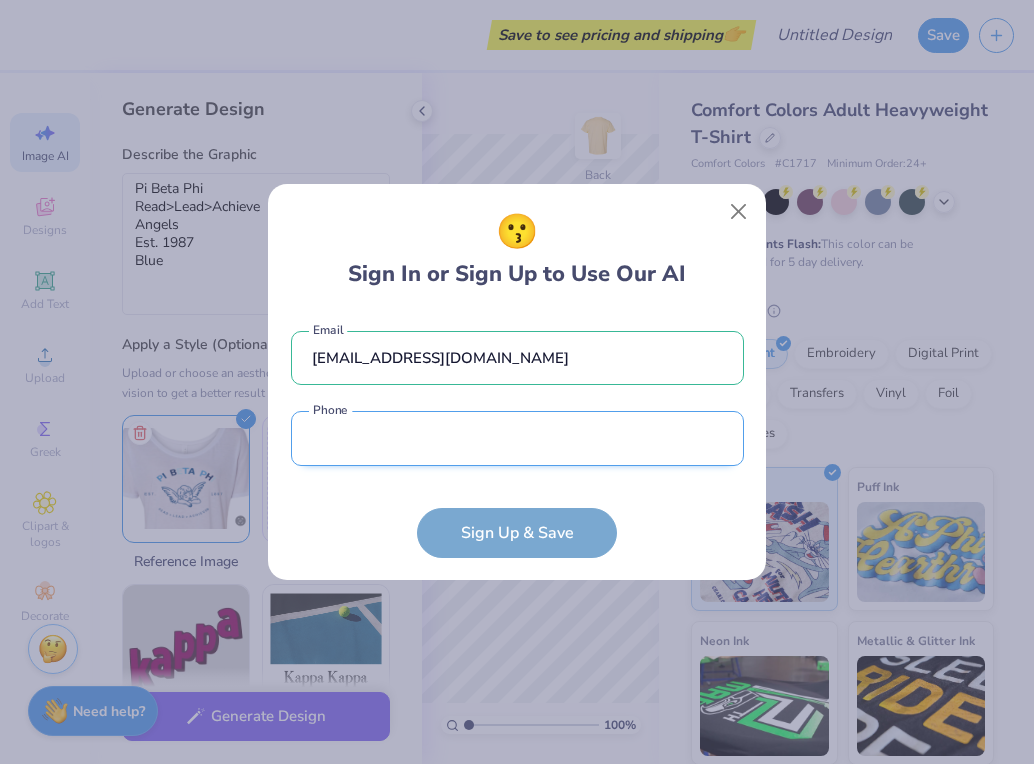 click at bounding box center [517, 438] 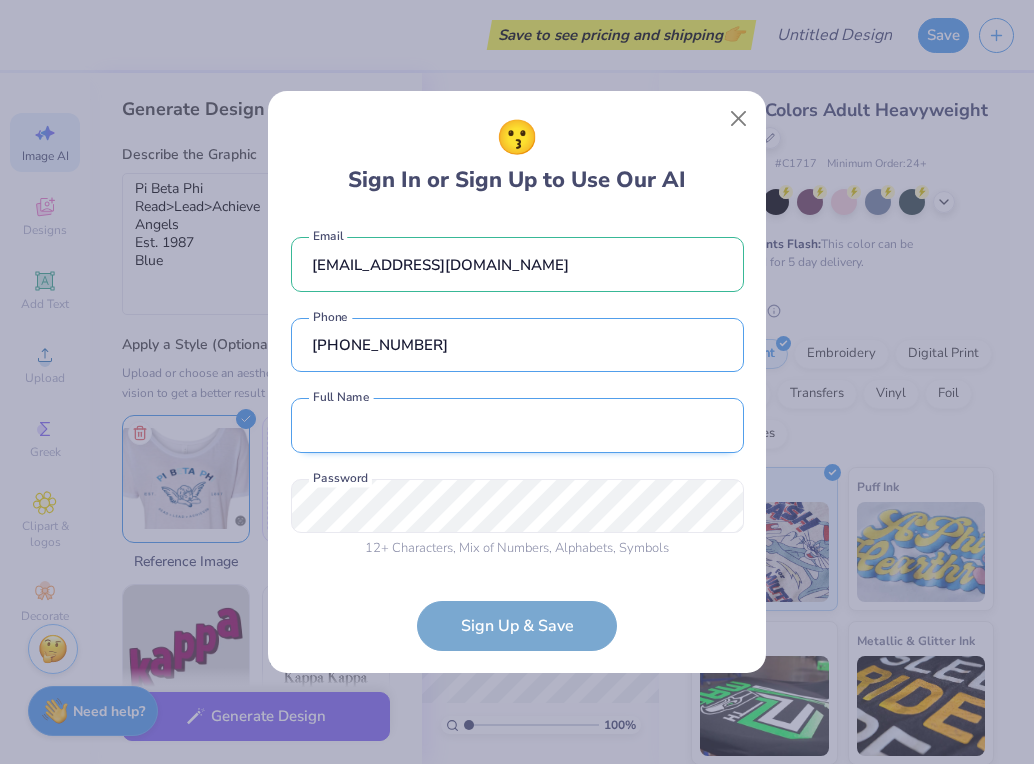 type on "(567) 395-1925" 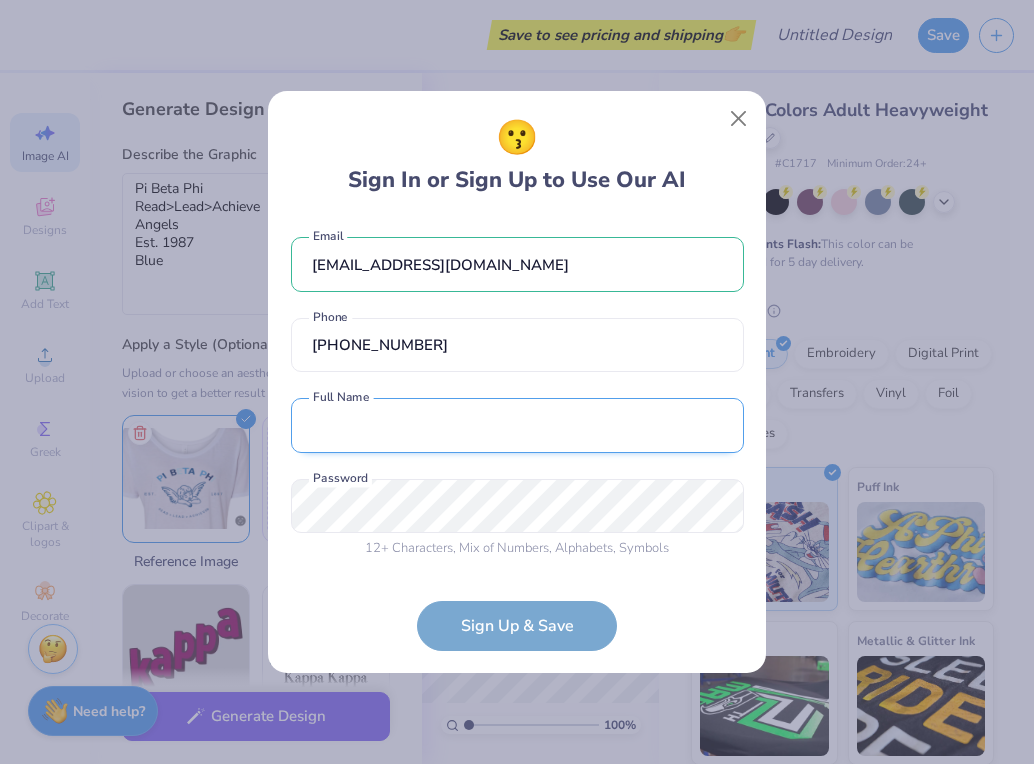 click at bounding box center [517, 425] 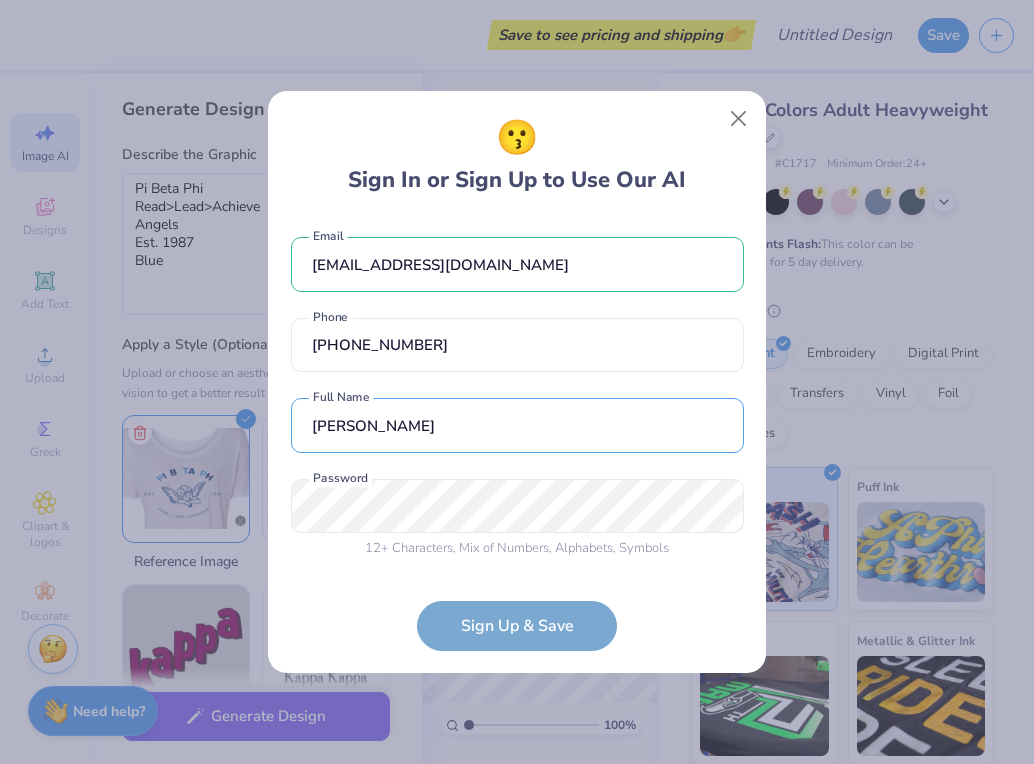 type on "Alaina Kalinoski" 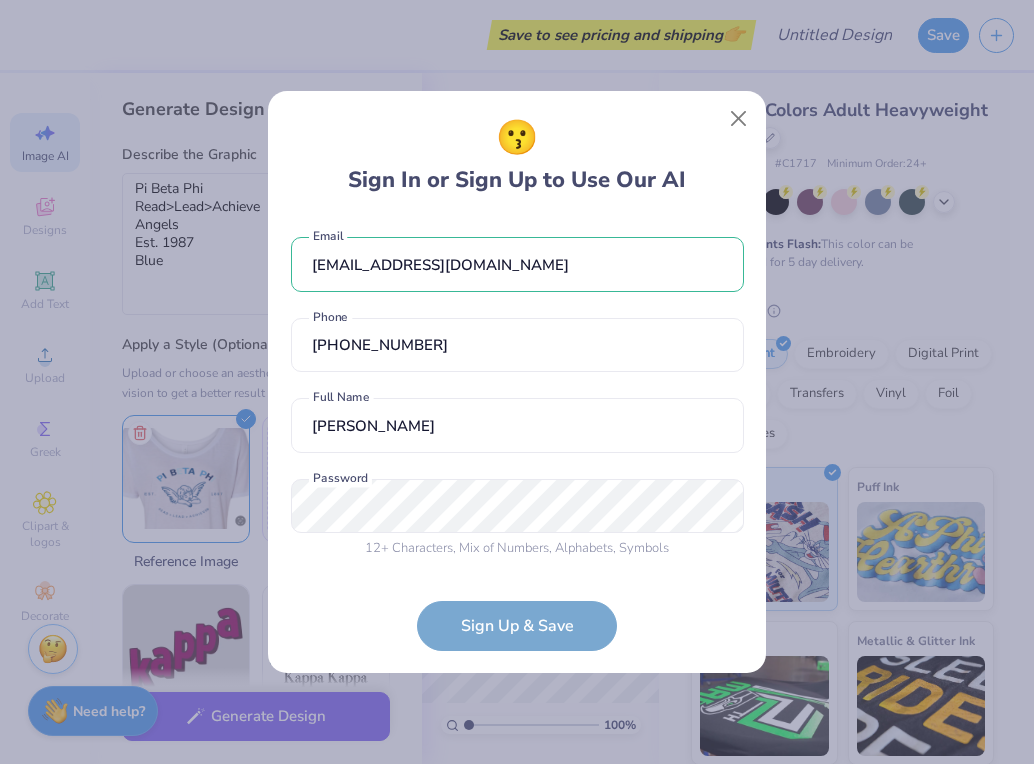 scroll, scrollTop: 45, scrollLeft: 0, axis: vertical 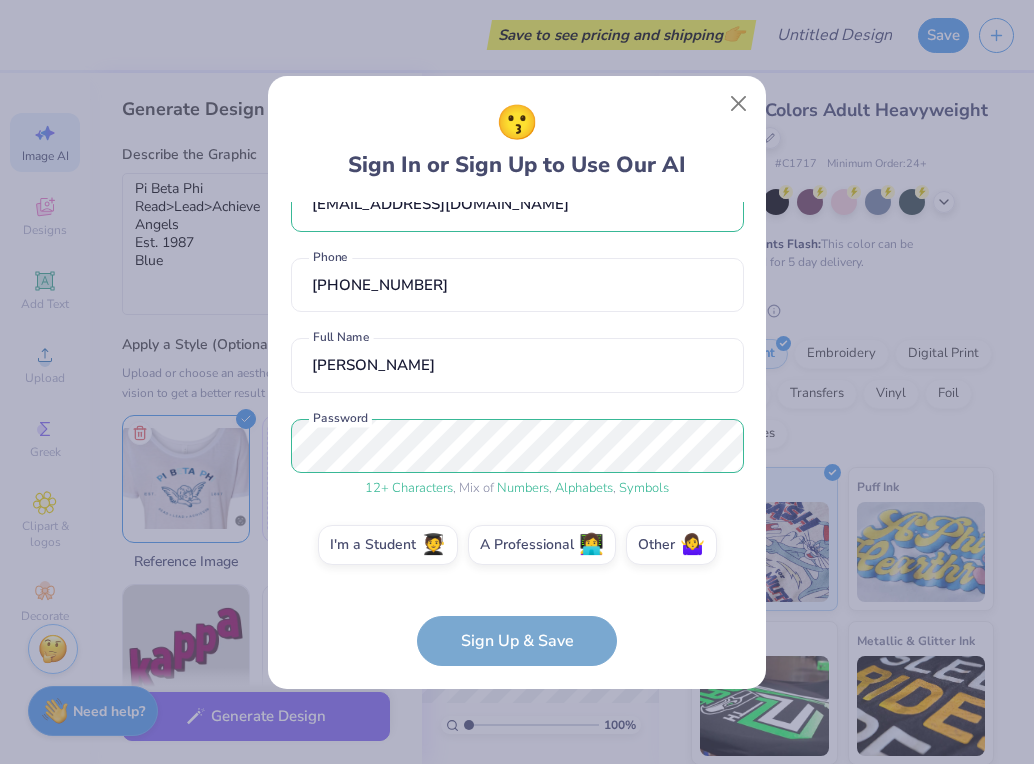 click on "ohepsilon.vpr@gmail.com Email (567) 395-1925 Phone Alaina Kalinoski Full Name 12 + Characters , Mix of   Numbers ,   Alphabets ,   Symbols Password I'm a Student 🧑‍🎓 A Professional 👩‍💻 Other 🤷‍♀️ Sign Up & Save" at bounding box center [517, 434] 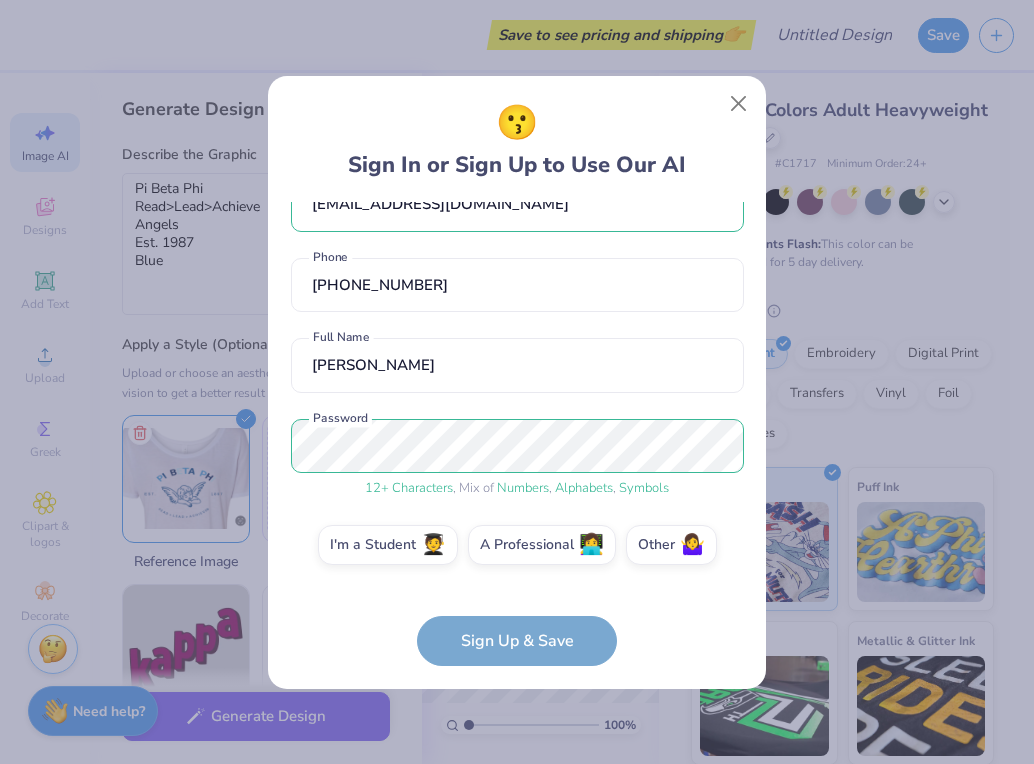 click on "ohepsilon.vpr@gmail.com Email (567) 395-1925 Phone Alaina Kalinoski Full Name 12 + Characters , Mix of   Numbers ,   Alphabets ,   Symbols Password I'm a Student 🧑‍🎓 A Professional 👩‍💻 Other 🤷‍♀️ Sign Up & Save" at bounding box center [517, 434] 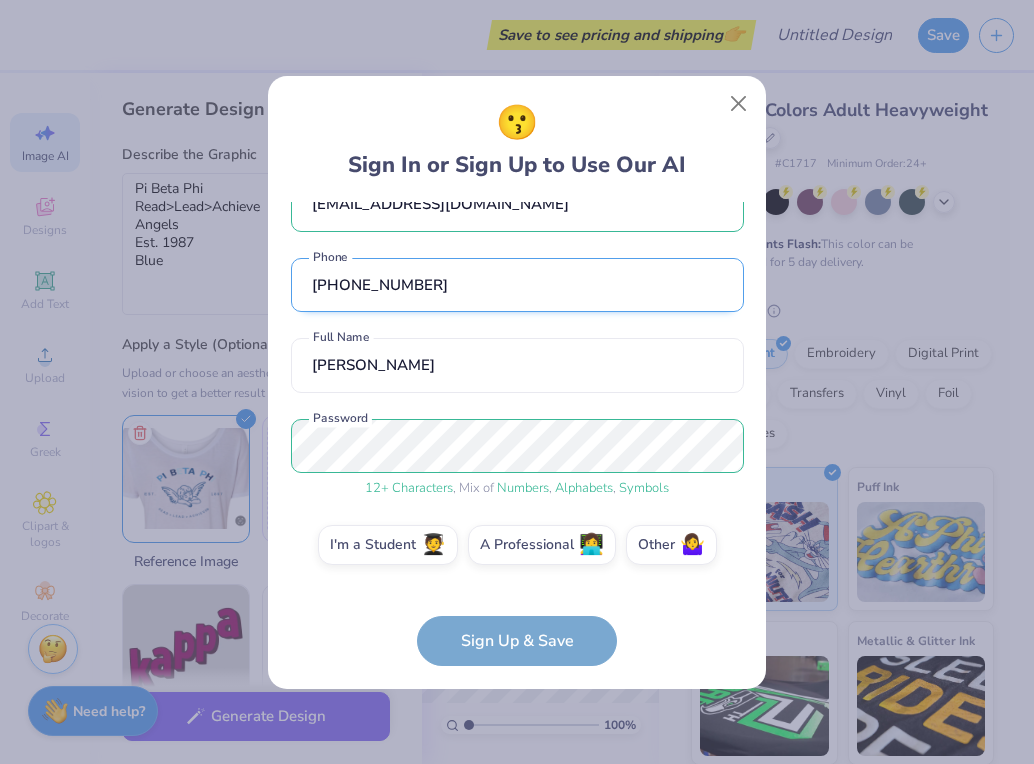 scroll, scrollTop: 0, scrollLeft: 0, axis: both 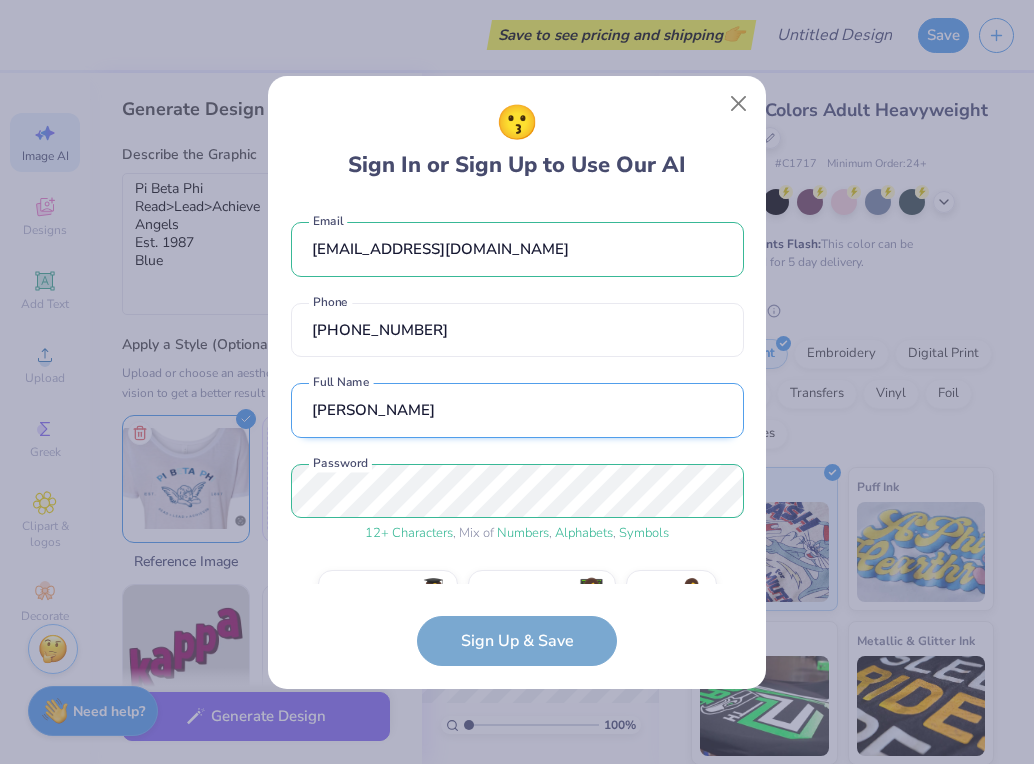 click on "Alaina Kalinoski" at bounding box center (517, 410) 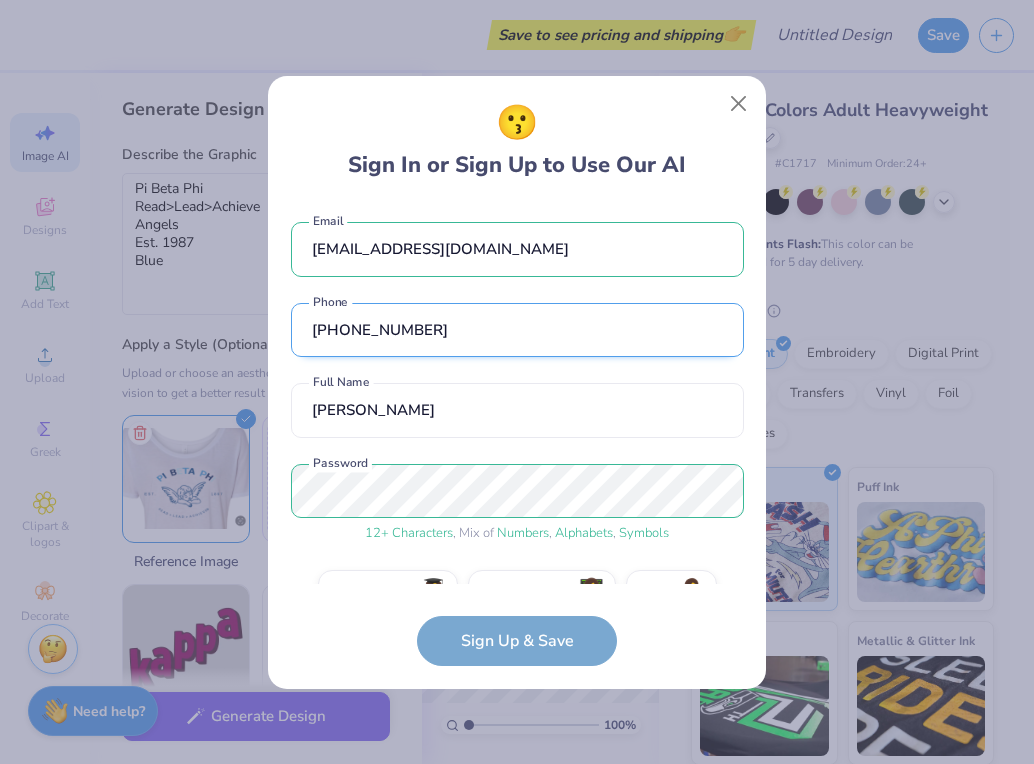 click on "(567) 395-1925" at bounding box center [517, 330] 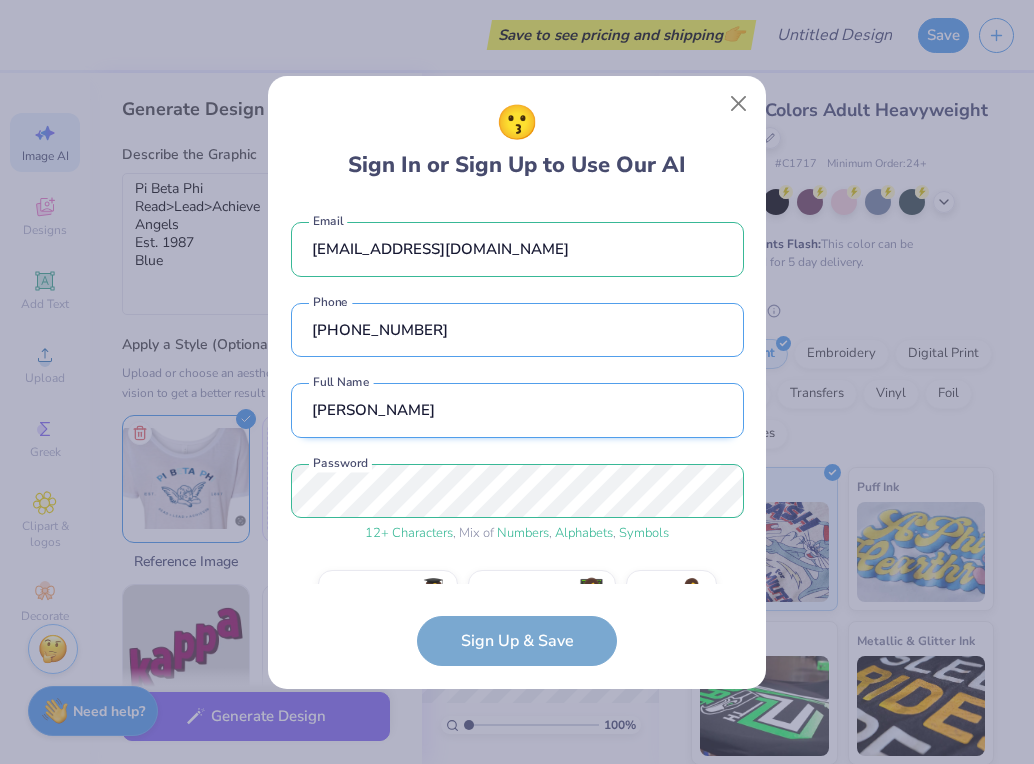 scroll, scrollTop: 45, scrollLeft: 0, axis: vertical 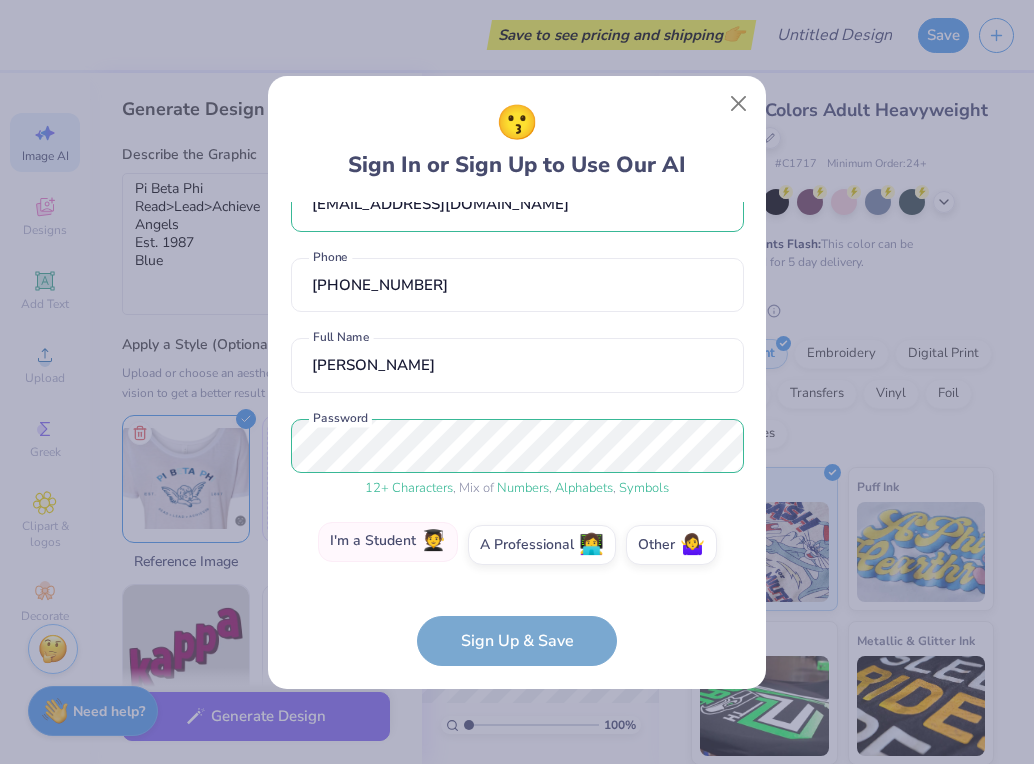 click on "I'm a Student 🧑‍🎓" at bounding box center [388, 542] 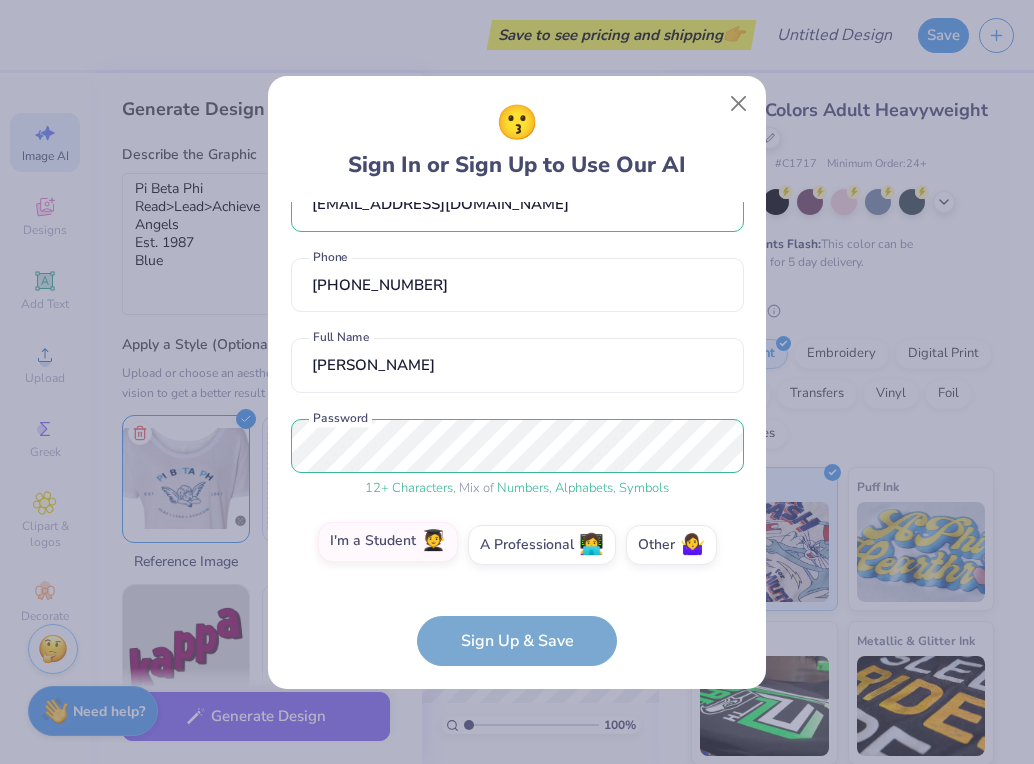 click on "I'm a Student 🧑‍🎓" at bounding box center (517, 594) 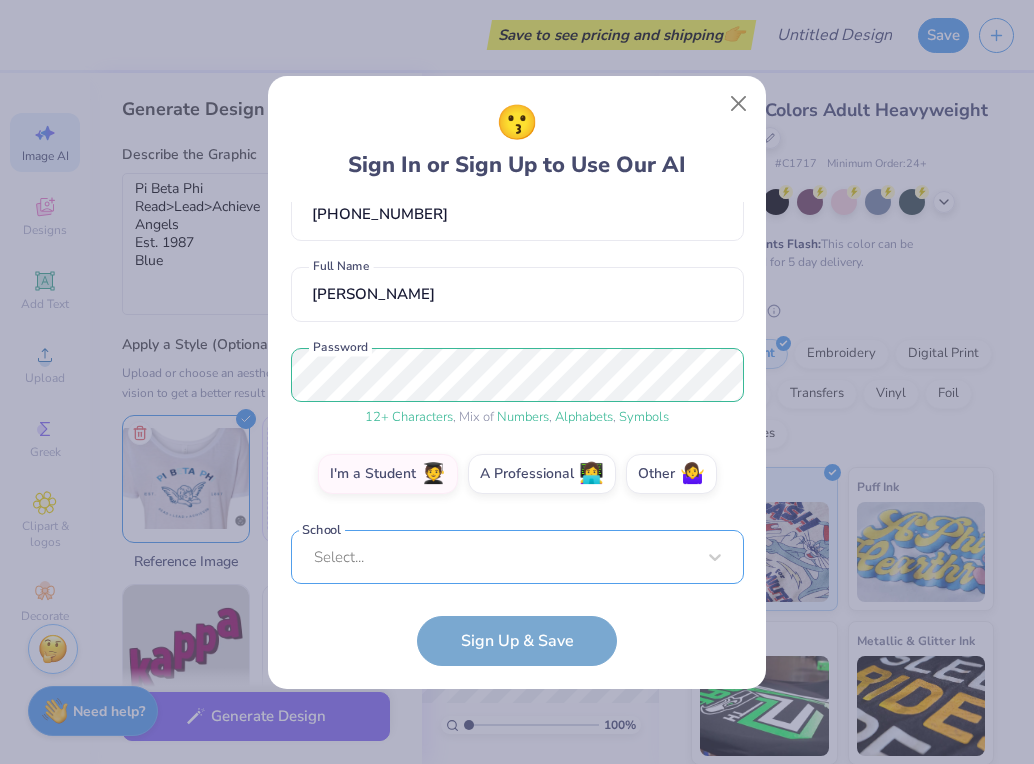 click on "Select..." at bounding box center (517, 557) 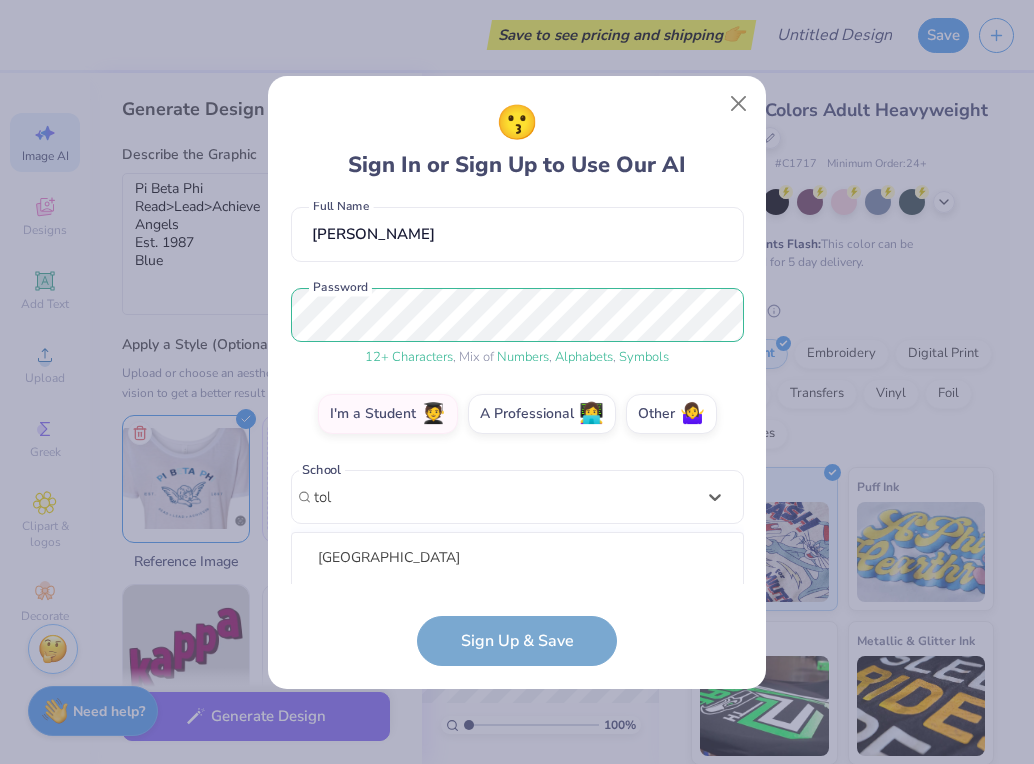 scroll, scrollTop: 426, scrollLeft: 0, axis: vertical 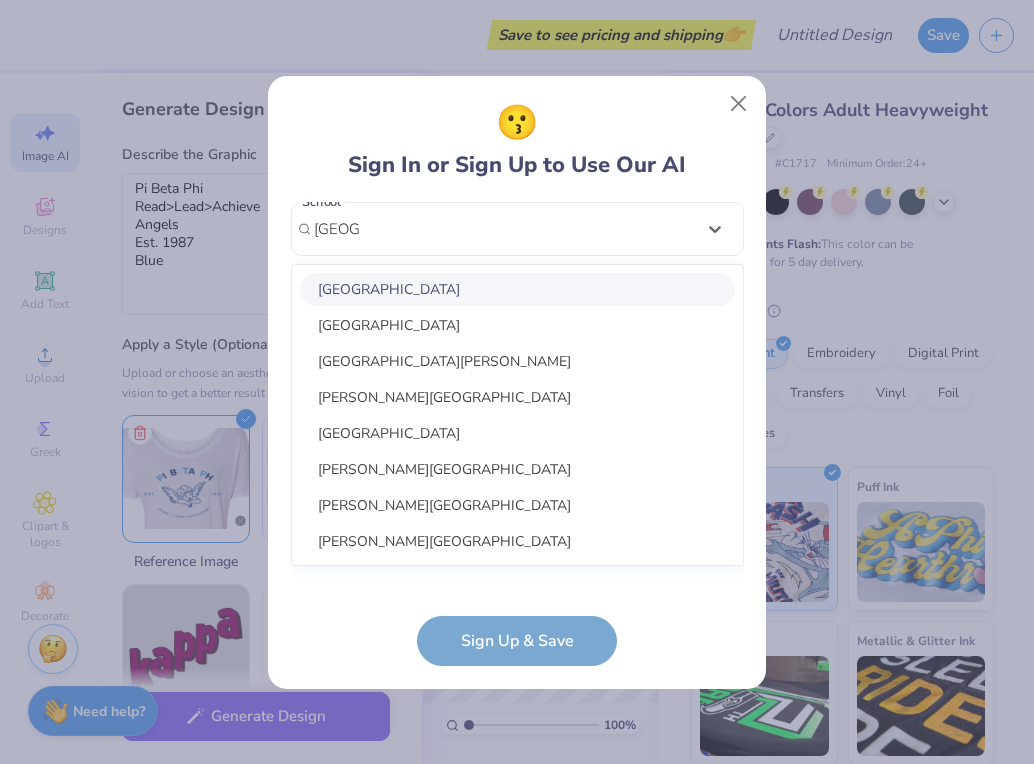 click on "University of Toledo" at bounding box center [517, 289] 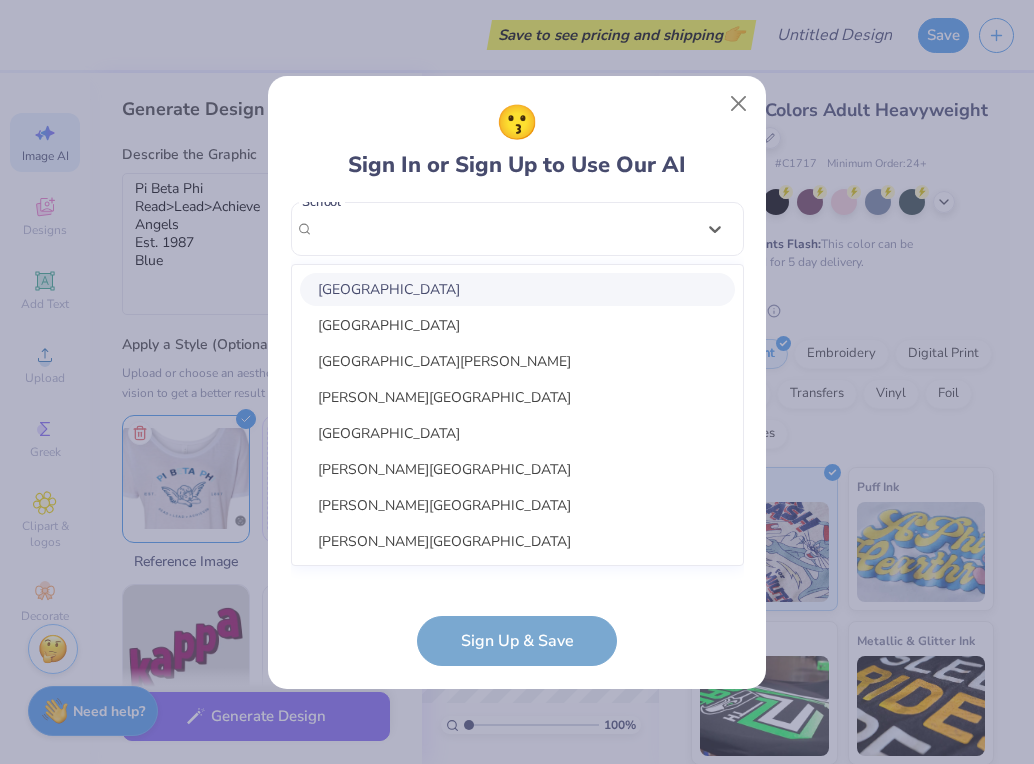 scroll, scrollTop: 206, scrollLeft: 0, axis: vertical 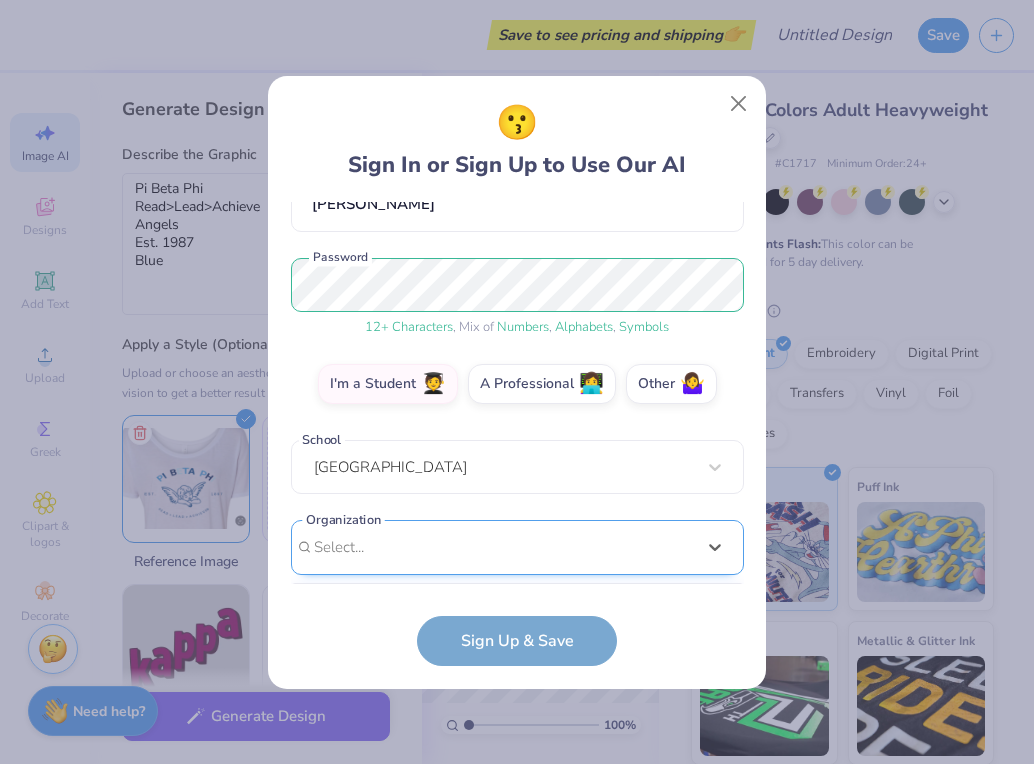 click on "option  focused, 8 of 15. 15 results available. Use Up and Down to choose options, press Enter to select the currently focused option, press Escape to exit the menu, press Tab to select the option and exit the menu. Select... 100 Collegiate Women 14 East Magazine 180 Degrees Consulting 202 Society 2025 class council 2025 Class Office 2026 Class Council 22 West Media 27 Heartbeats 314 Action 3D4E 4 Paws for Ability 4-H 45 Kings 49er Racing Club" at bounding box center (517, 702) 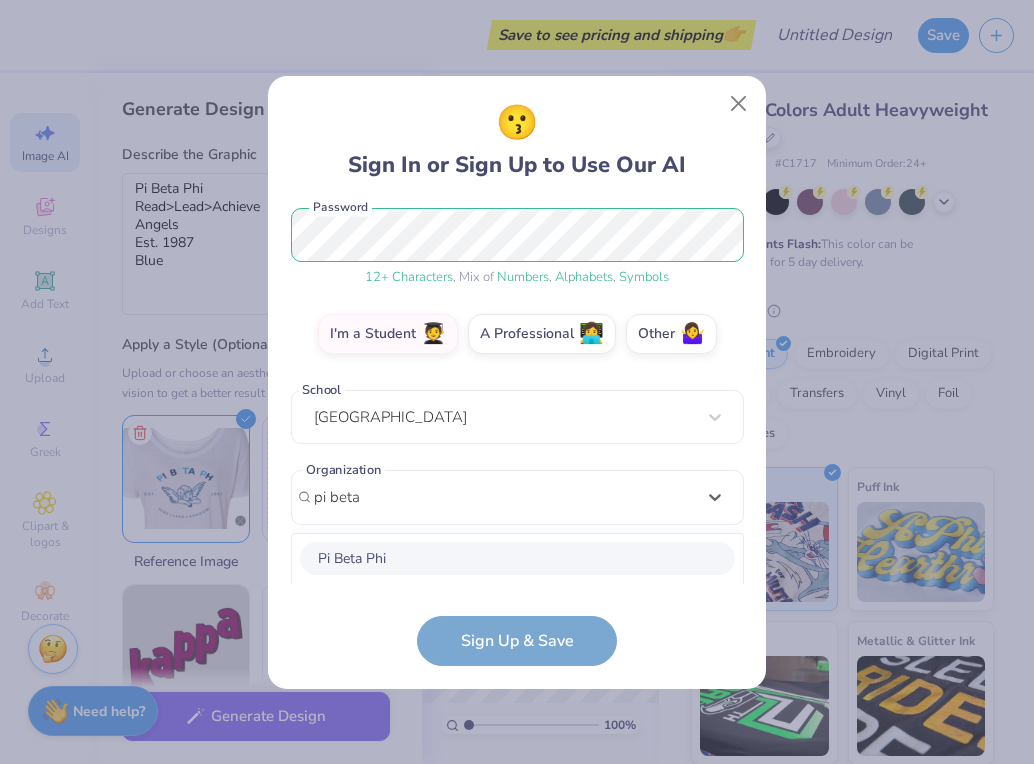 scroll, scrollTop: 524, scrollLeft: 0, axis: vertical 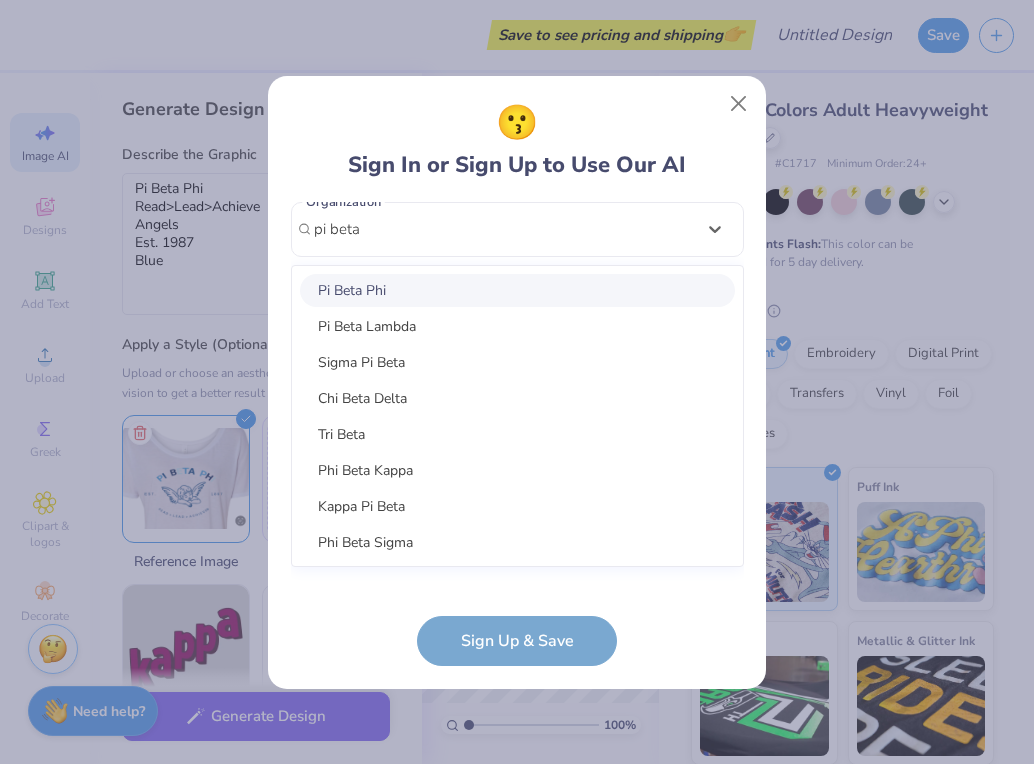 click on "Pi Beta Phi" at bounding box center [517, 290] 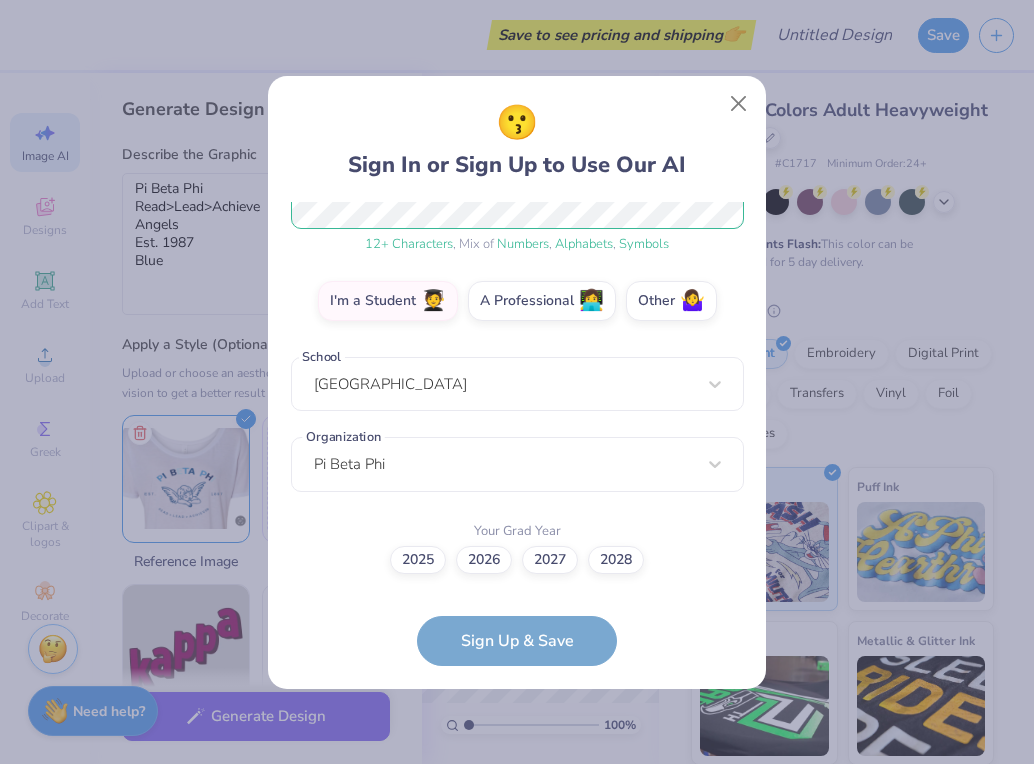 scroll, scrollTop: 288, scrollLeft: 0, axis: vertical 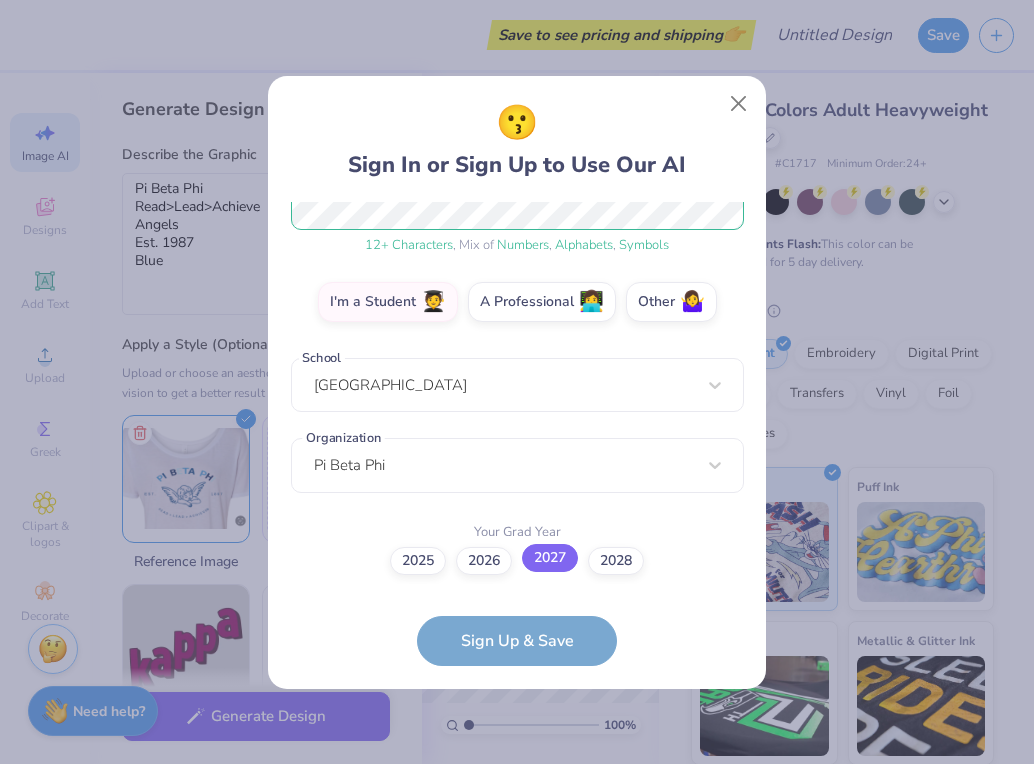click on "2027" at bounding box center (550, 558) 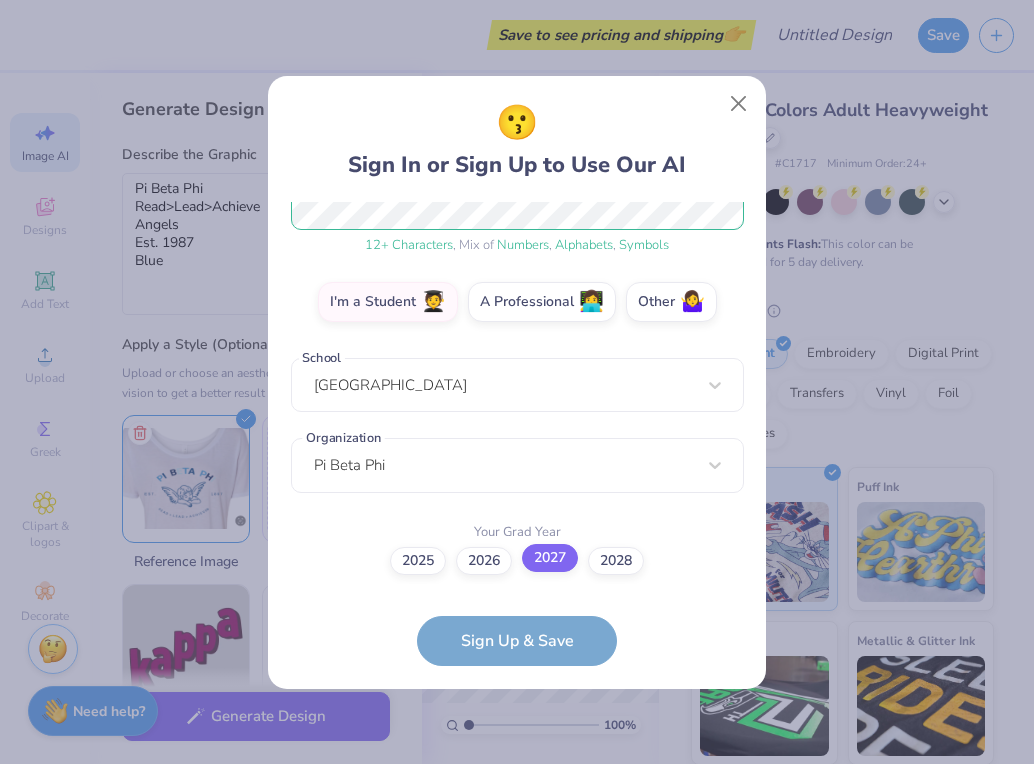 click on "2027" at bounding box center [517, 849] 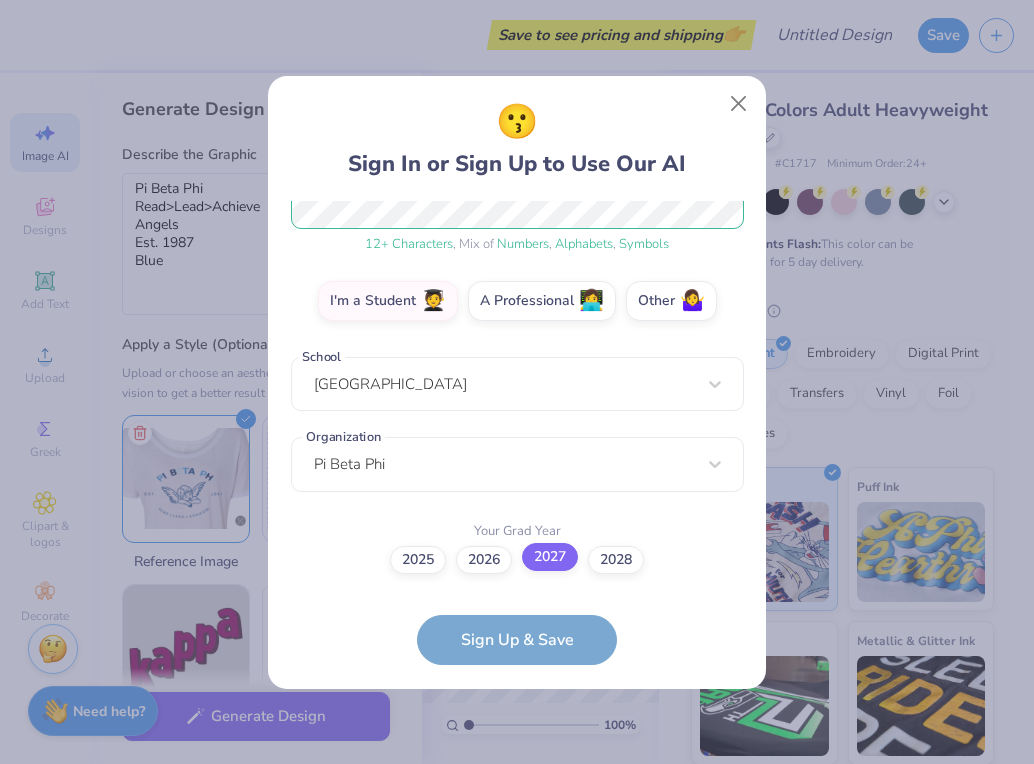 scroll, scrollTop: 407, scrollLeft: 0, axis: vertical 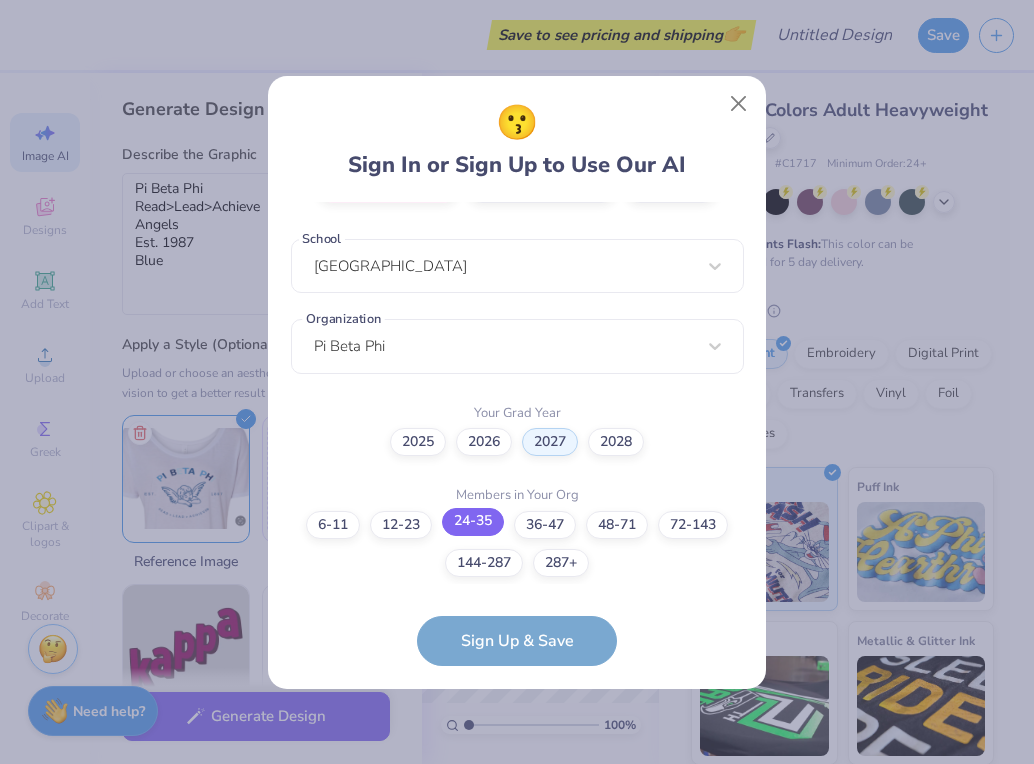 click on "24-35" at bounding box center [473, 522] 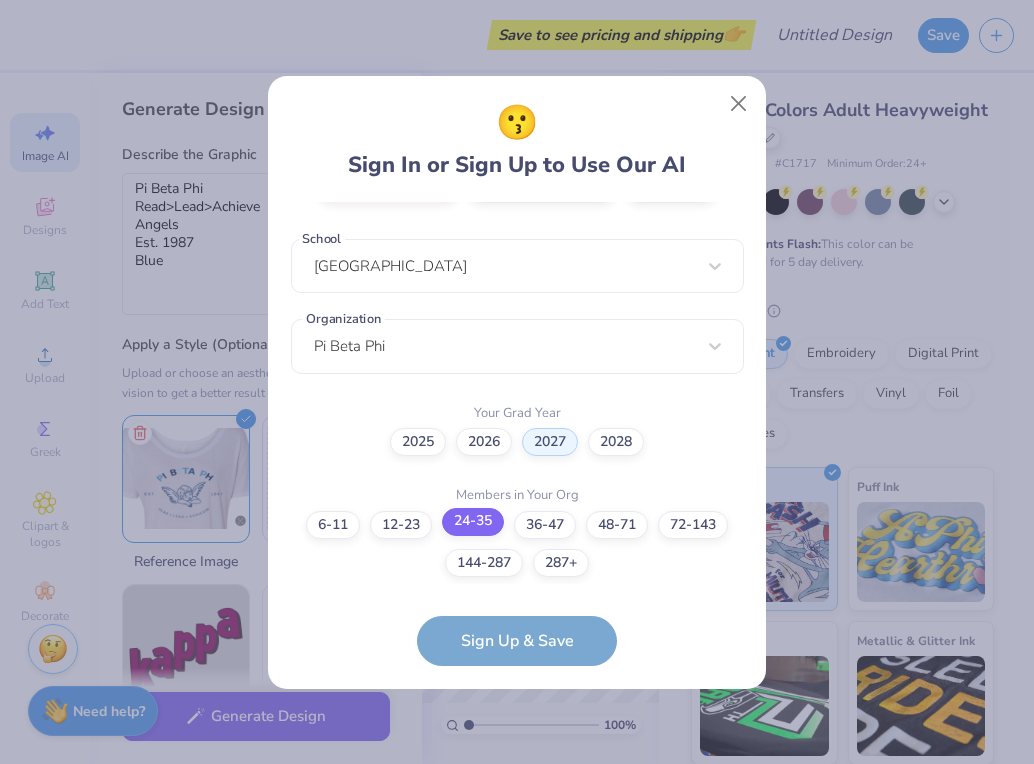 click on "24-35" at bounding box center [517, 950] 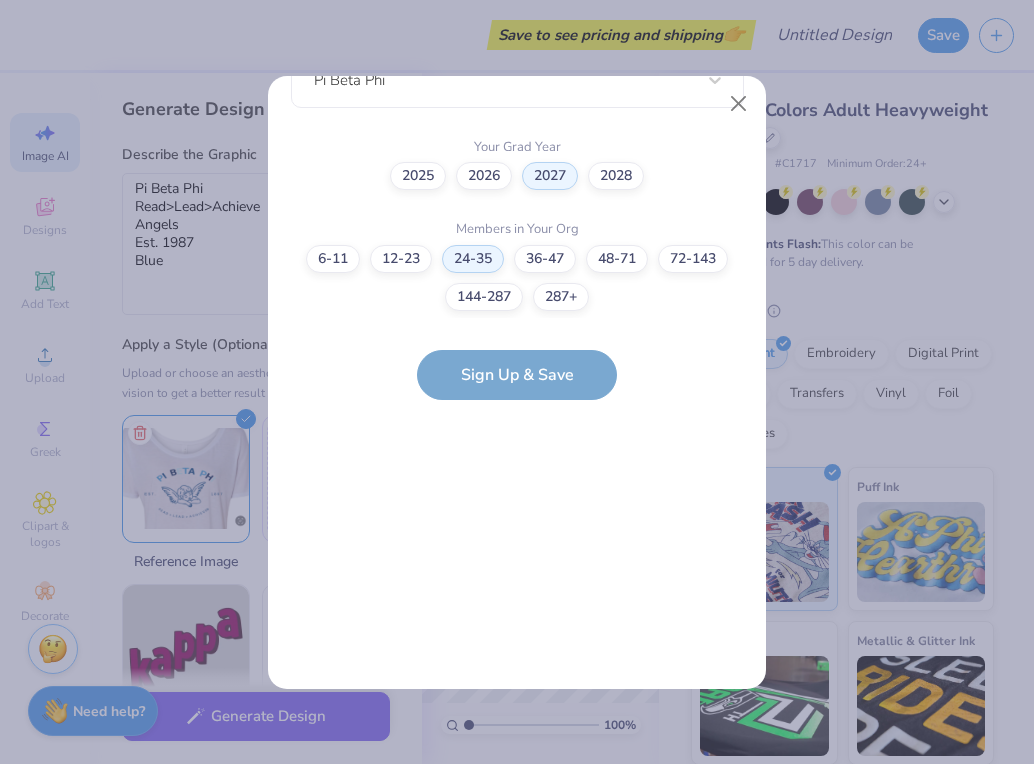 scroll, scrollTop: 488, scrollLeft: 0, axis: vertical 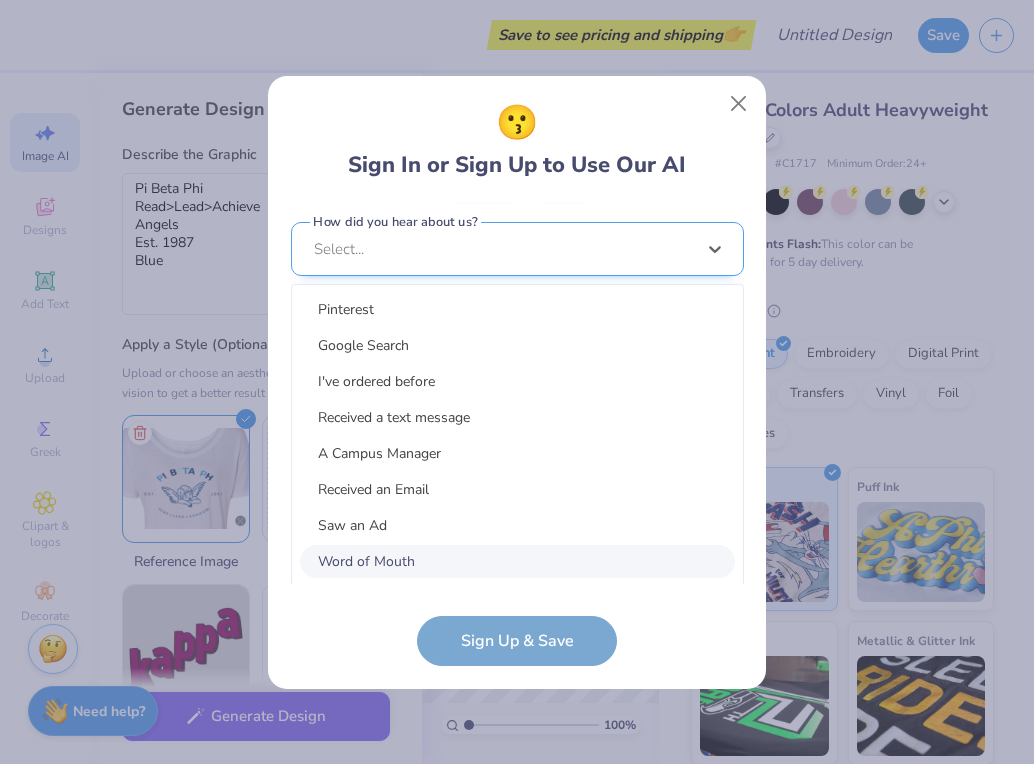 click on "option Word of Mouth focused, 8 of 15. 15 results available. Use Up and Down to choose options, press Enter to select the currently focused option, press Escape to exit the menu, press Tab to select the option and exit the menu. Select... Pinterest Google Search I've ordered before Received a text message A Campus Manager Received an Email Saw an Ad Word of Mouth LinkedIn Tik Tok Instagram Blog/Article Reddit An AI Chatbot Other" at bounding box center (517, 404) 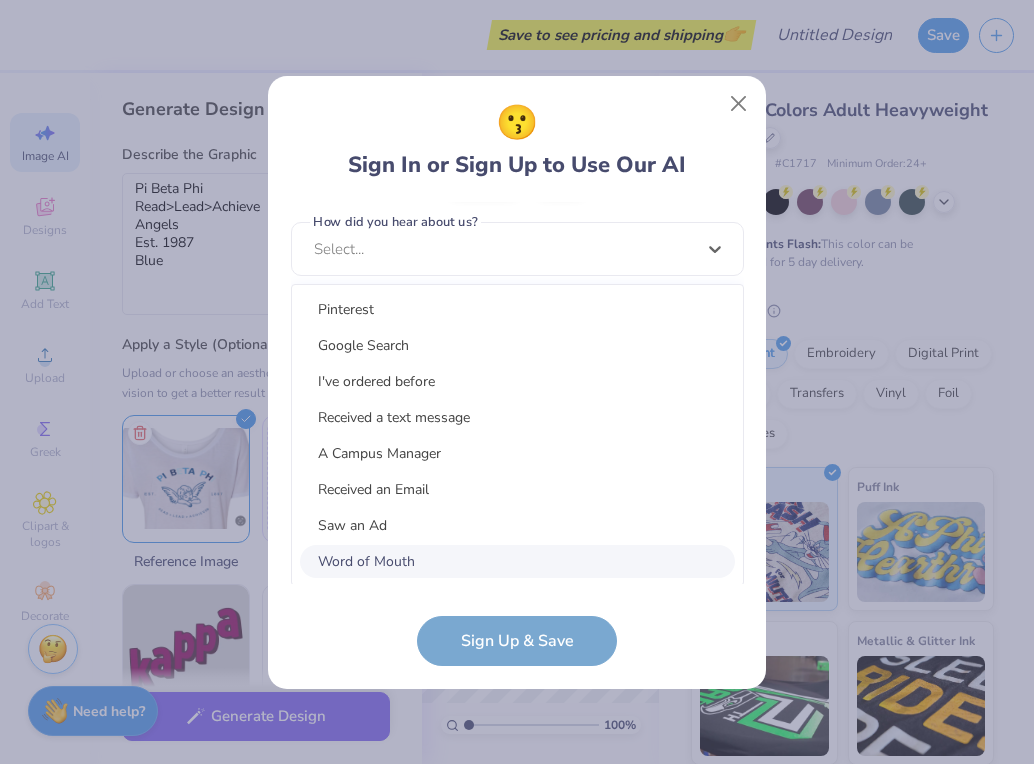 click on "Word of Mouth" at bounding box center (517, 561) 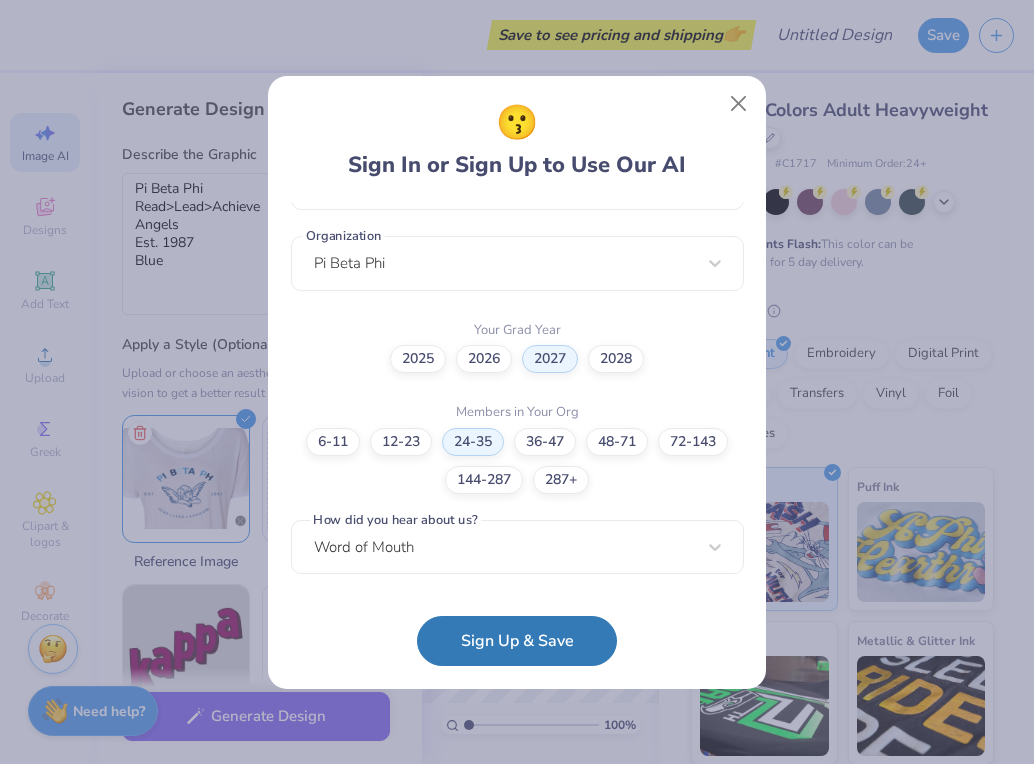 scroll, scrollTop: 488, scrollLeft: 0, axis: vertical 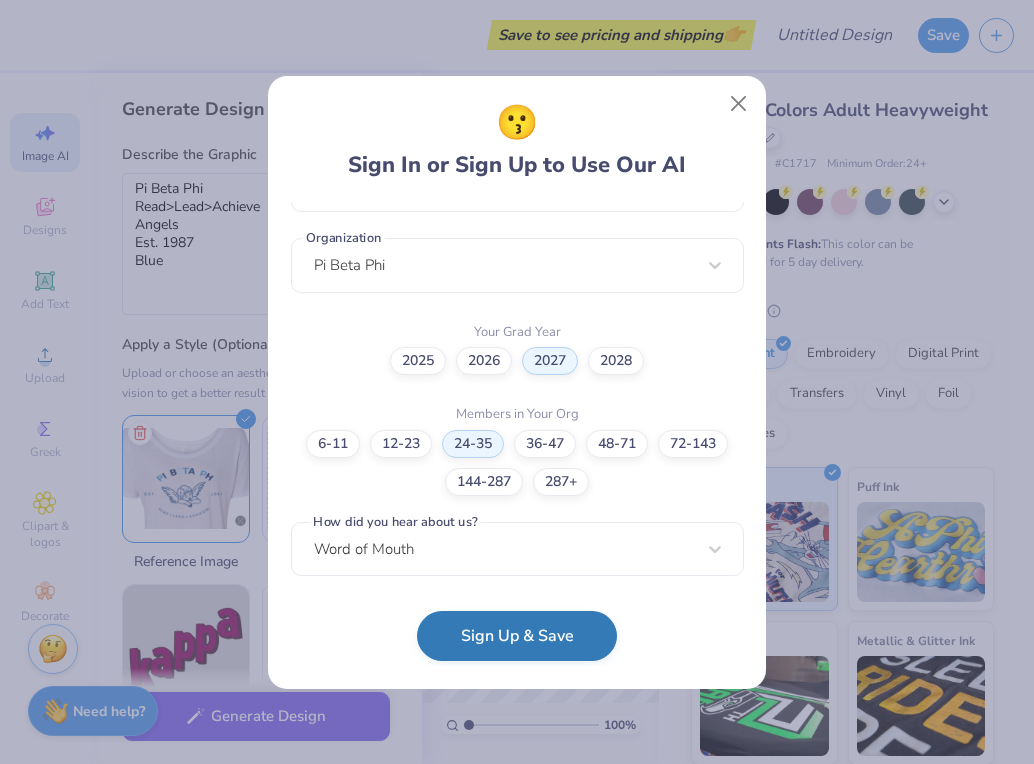 click on "Sign Up & Save" at bounding box center [517, 636] 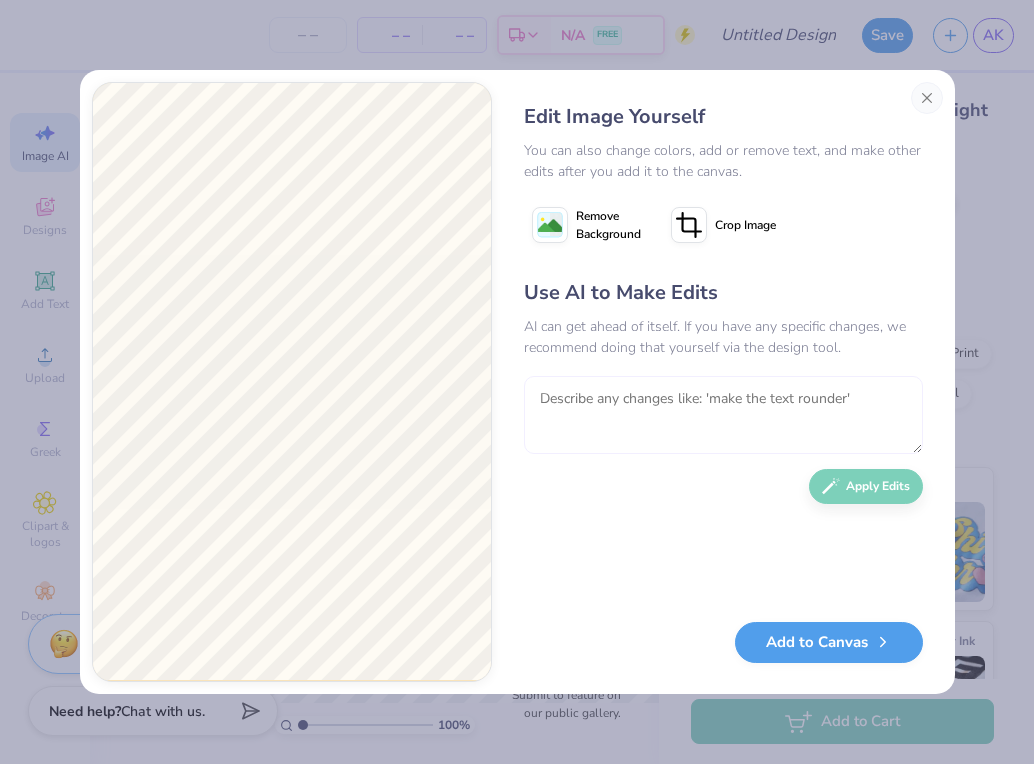 click at bounding box center (723, 415) 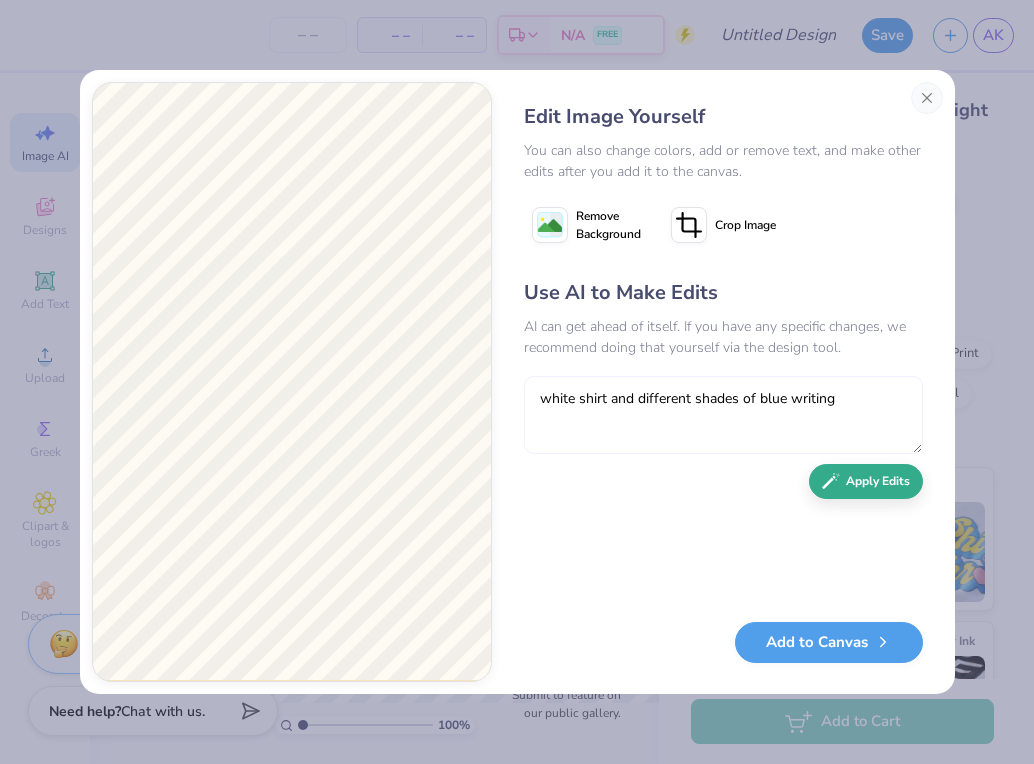 type on "white shirt and different shades of blue writing" 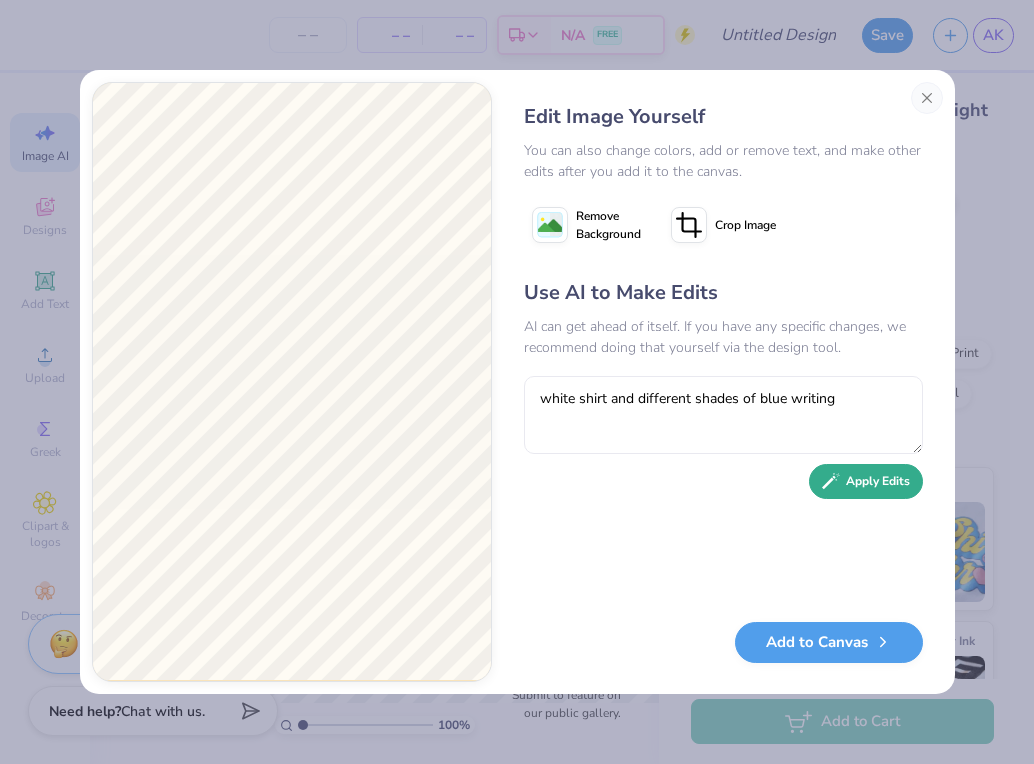 click on "Apply Edits" at bounding box center [866, 481] 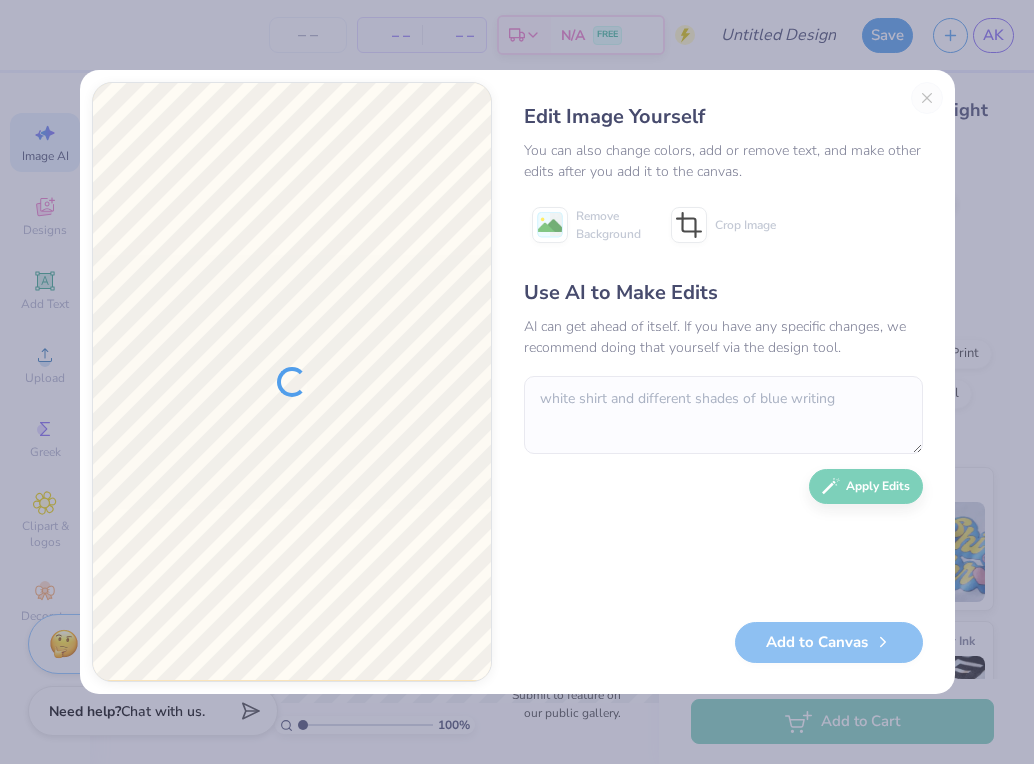 scroll, scrollTop: 0, scrollLeft: 0, axis: both 